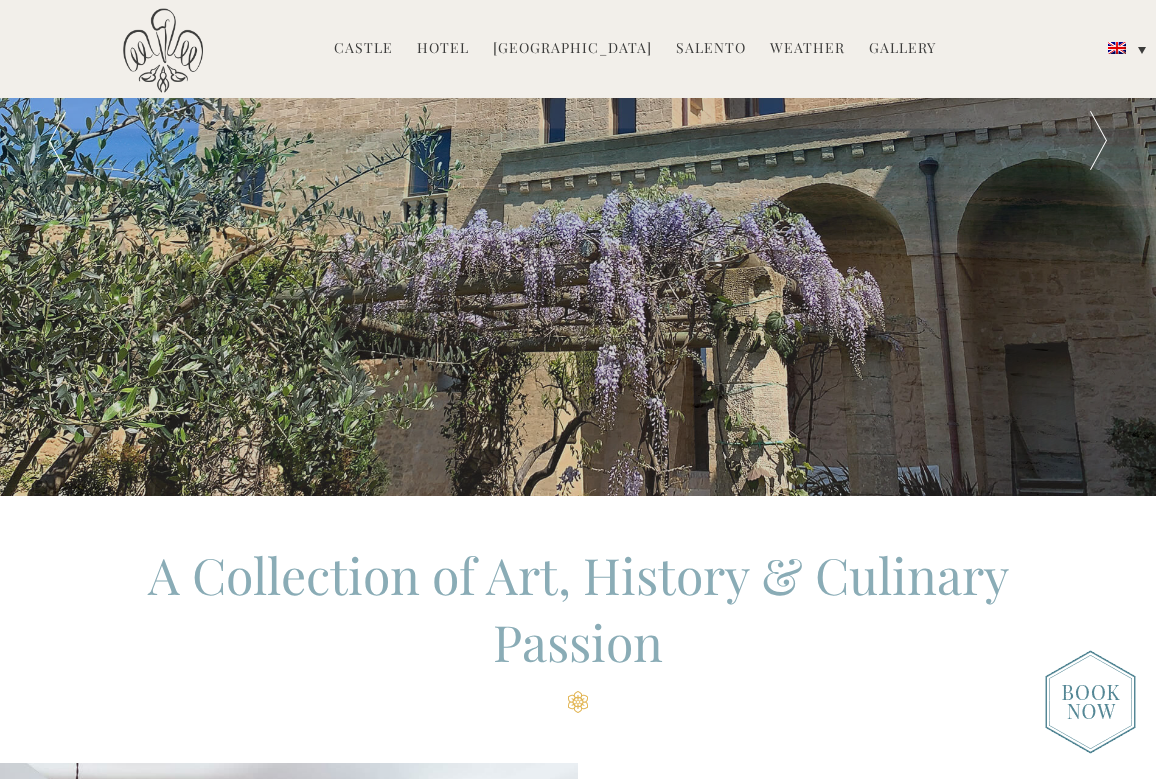 scroll, scrollTop: 207, scrollLeft: 0, axis: vertical 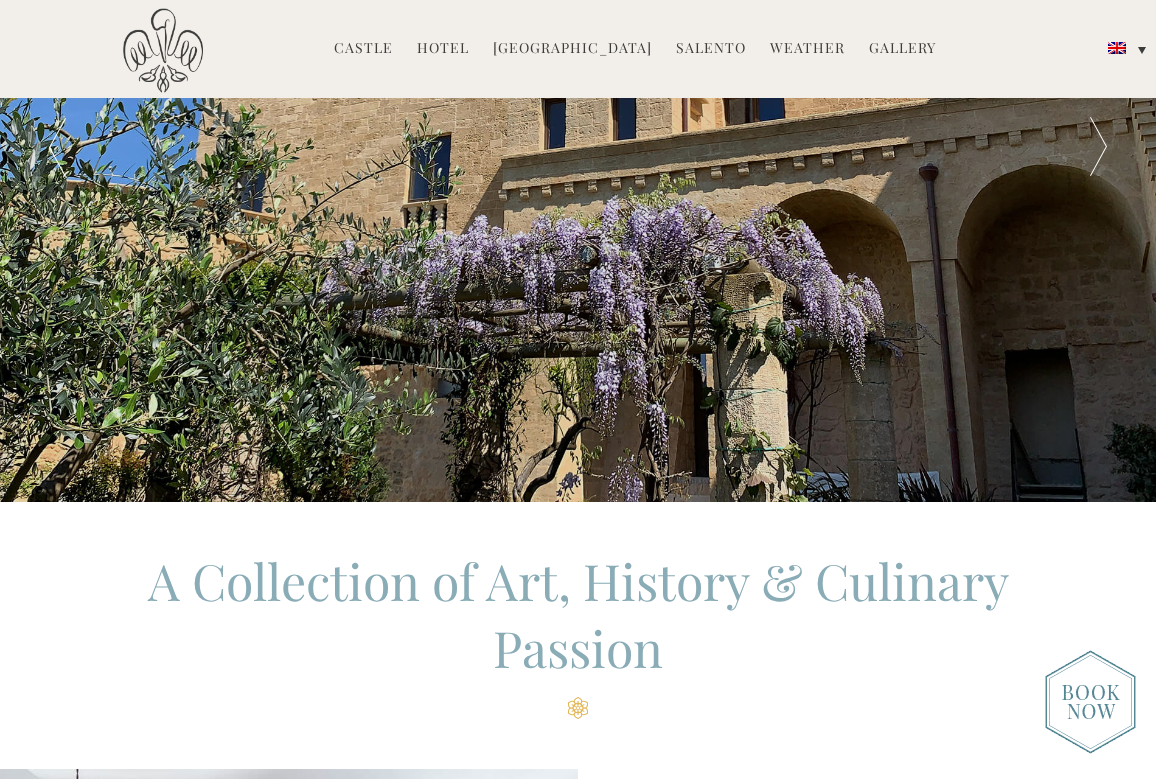 click on "Hotel" at bounding box center (443, 49) 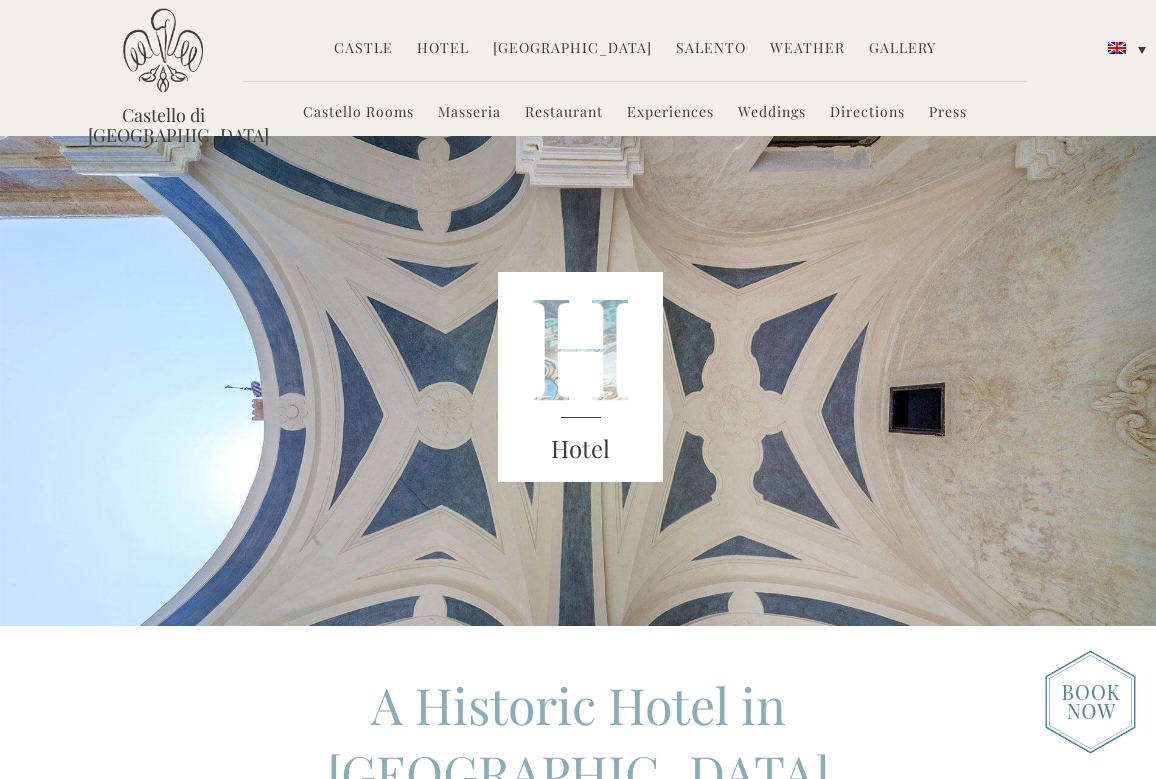 scroll, scrollTop: 0, scrollLeft: 0, axis: both 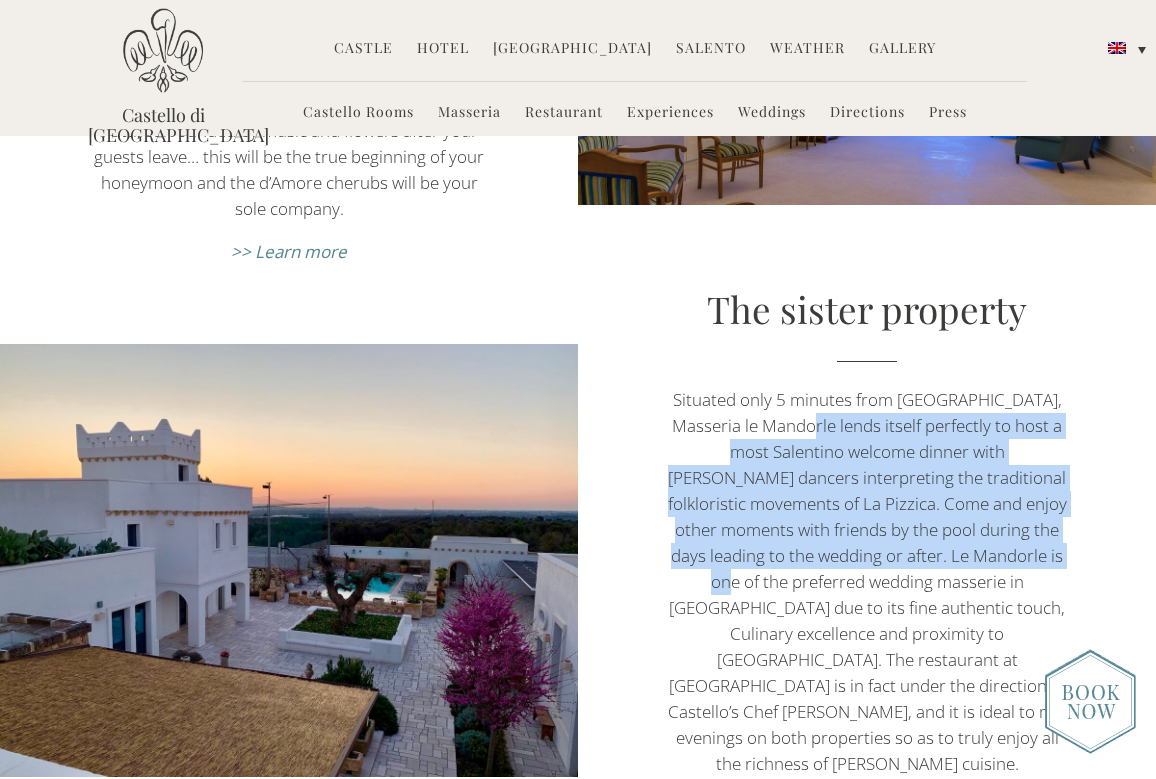 drag, startPoint x: 813, startPoint y: 289, endPoint x: 722, endPoint y: 442, distance: 178.01685 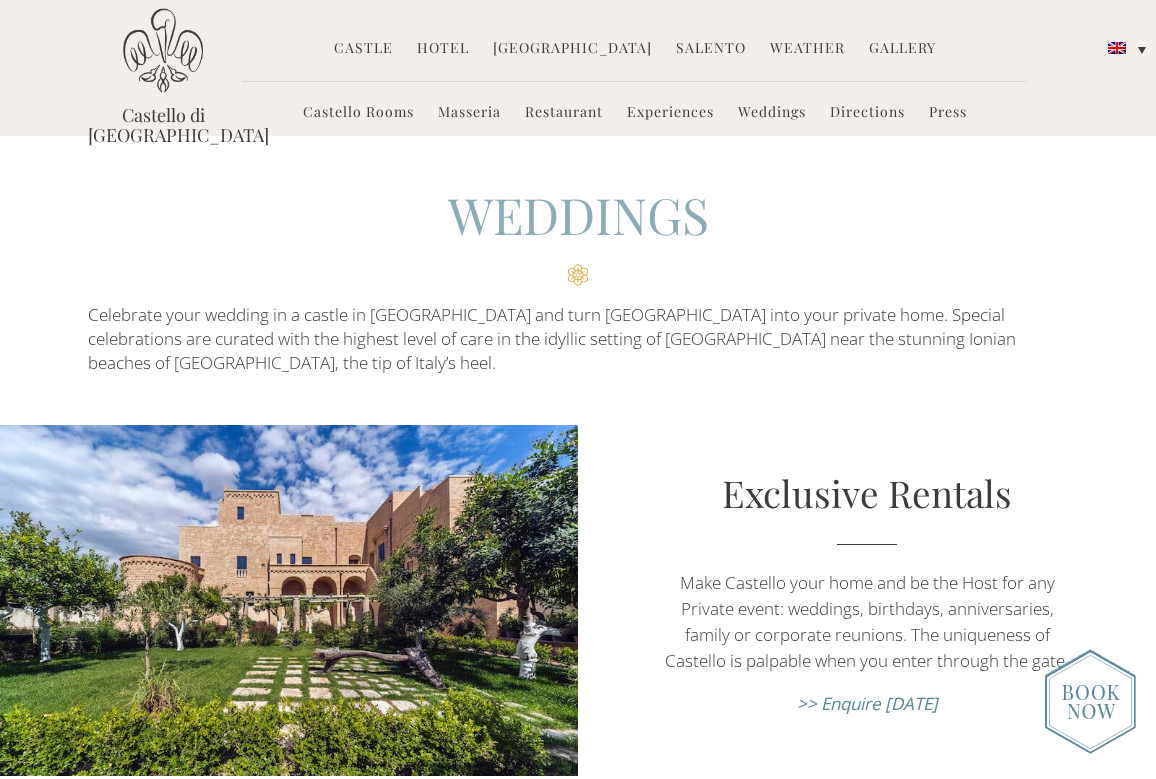 scroll, scrollTop: 0, scrollLeft: 0, axis: both 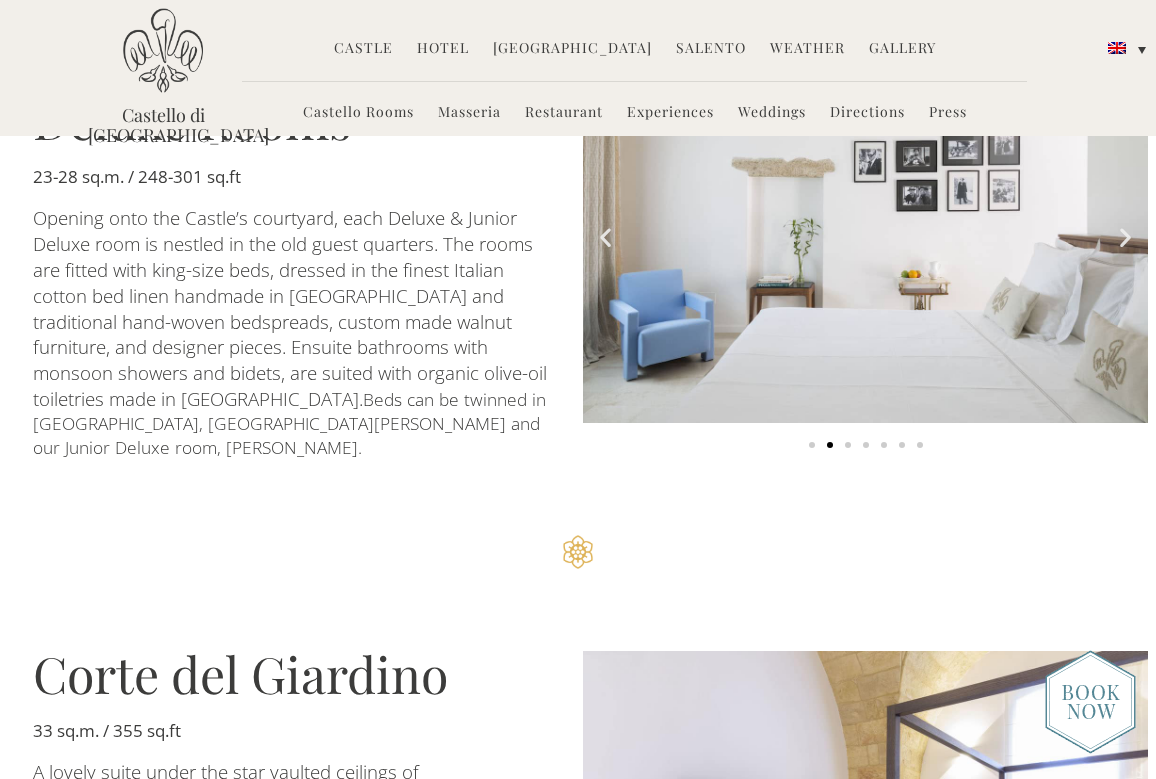 click at bounding box center (848, 445) 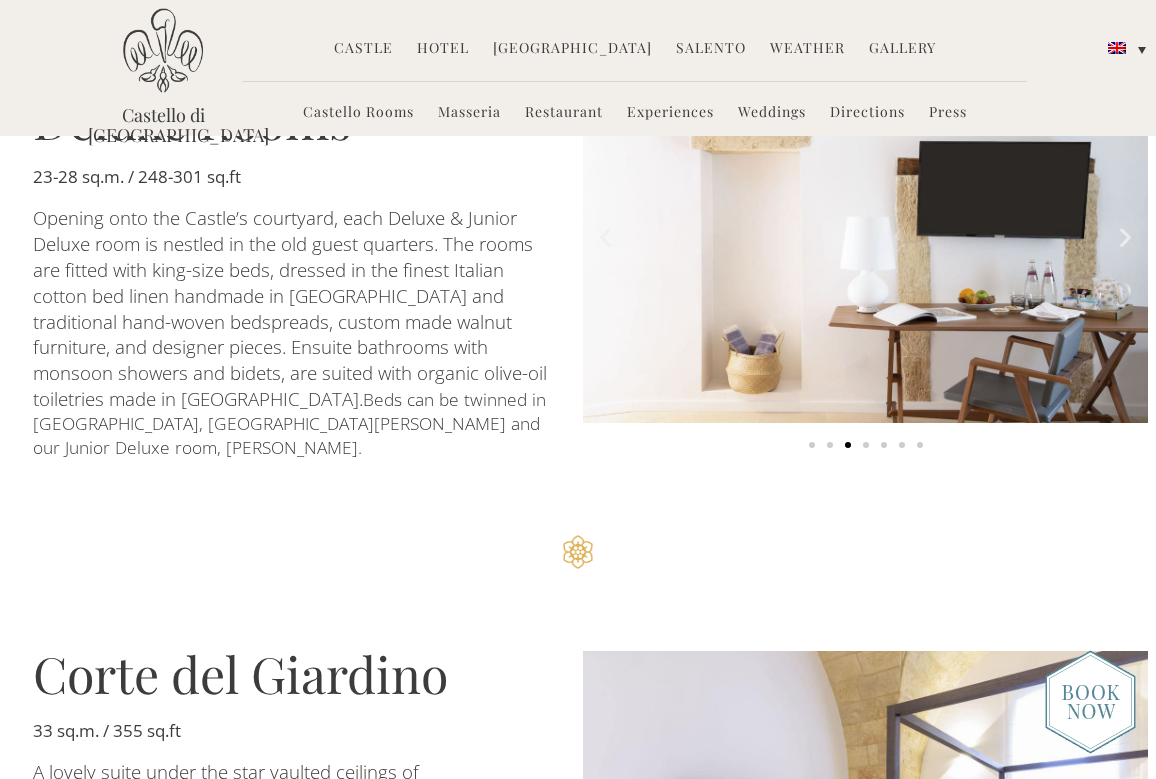 click at bounding box center [866, 445] 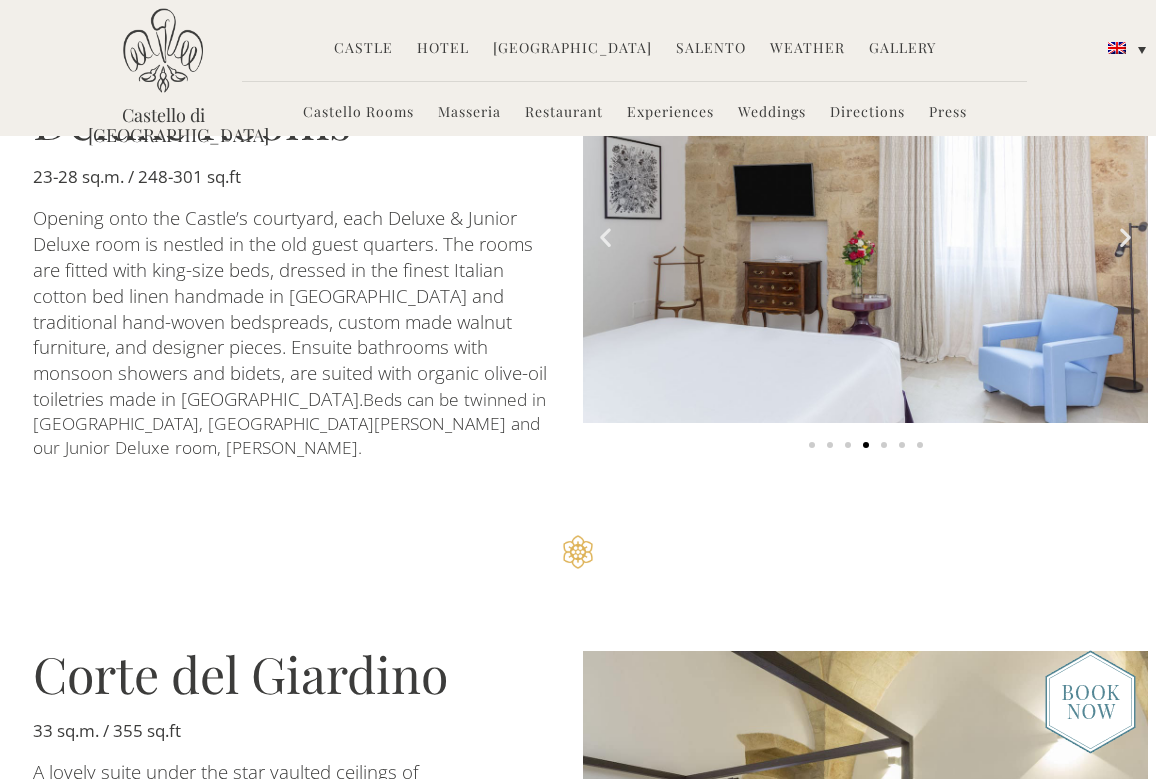 click at bounding box center (1125, 237) 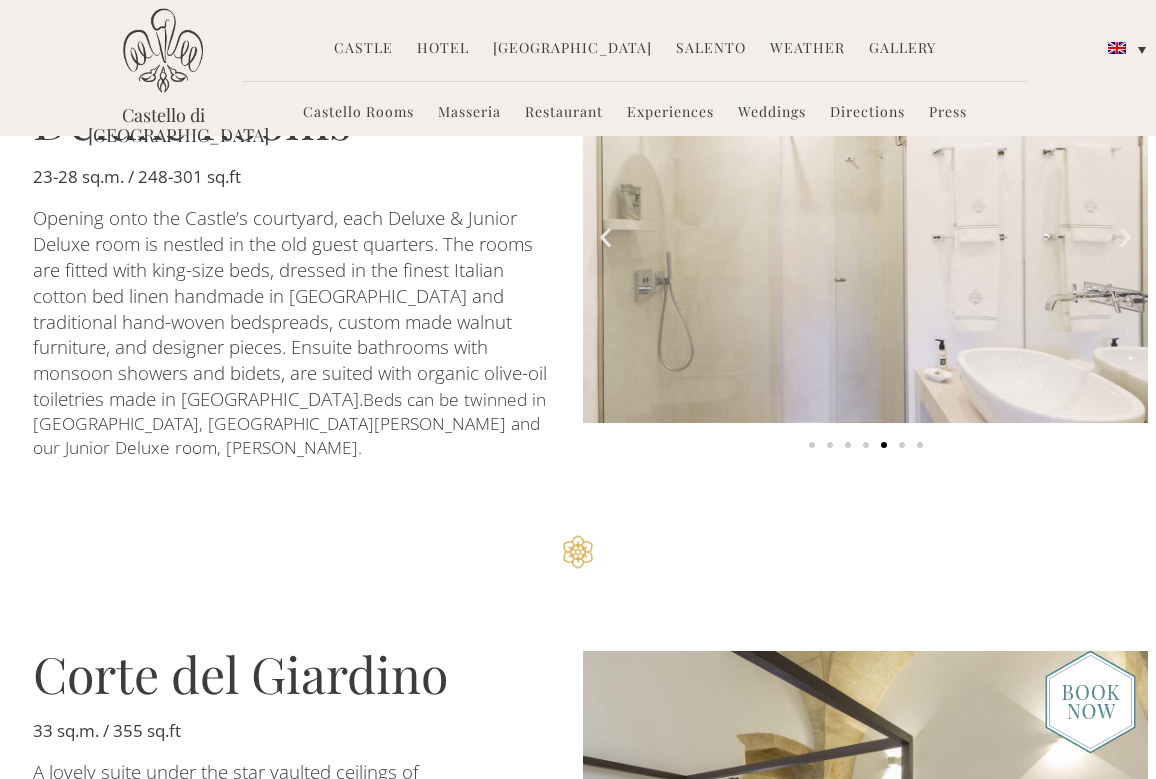 click at bounding box center [1125, 237] 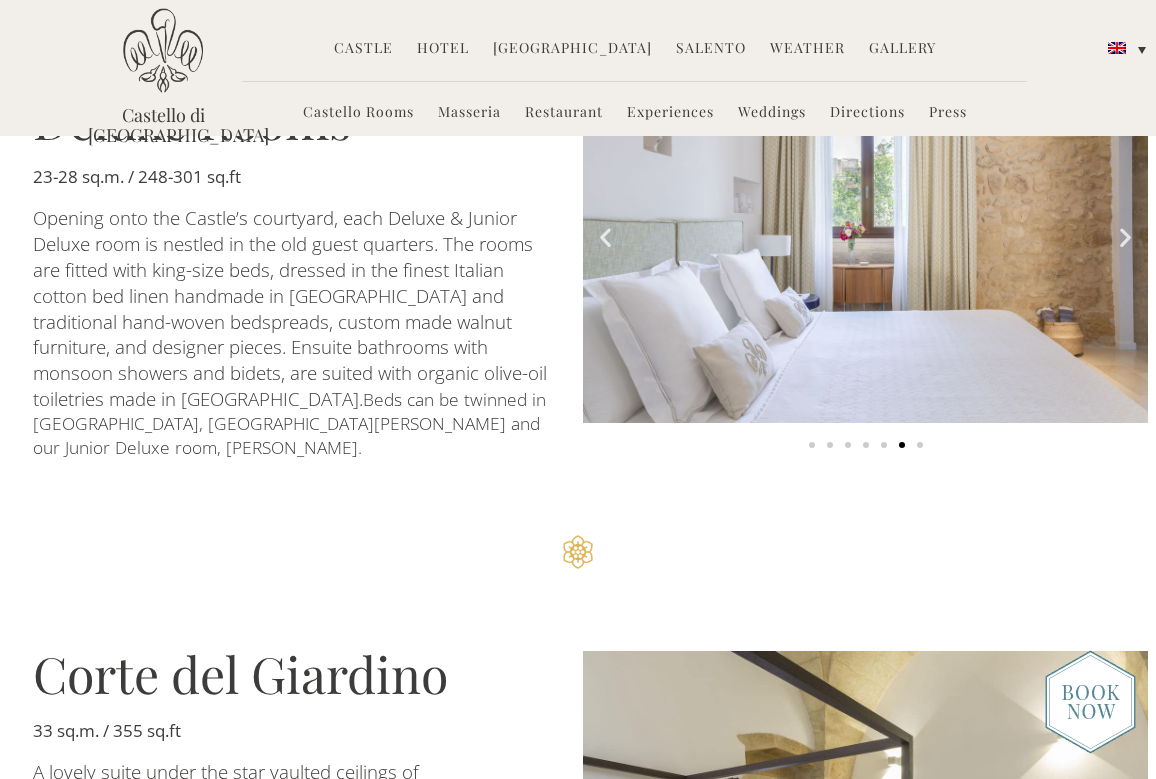 click at bounding box center [1125, 237] 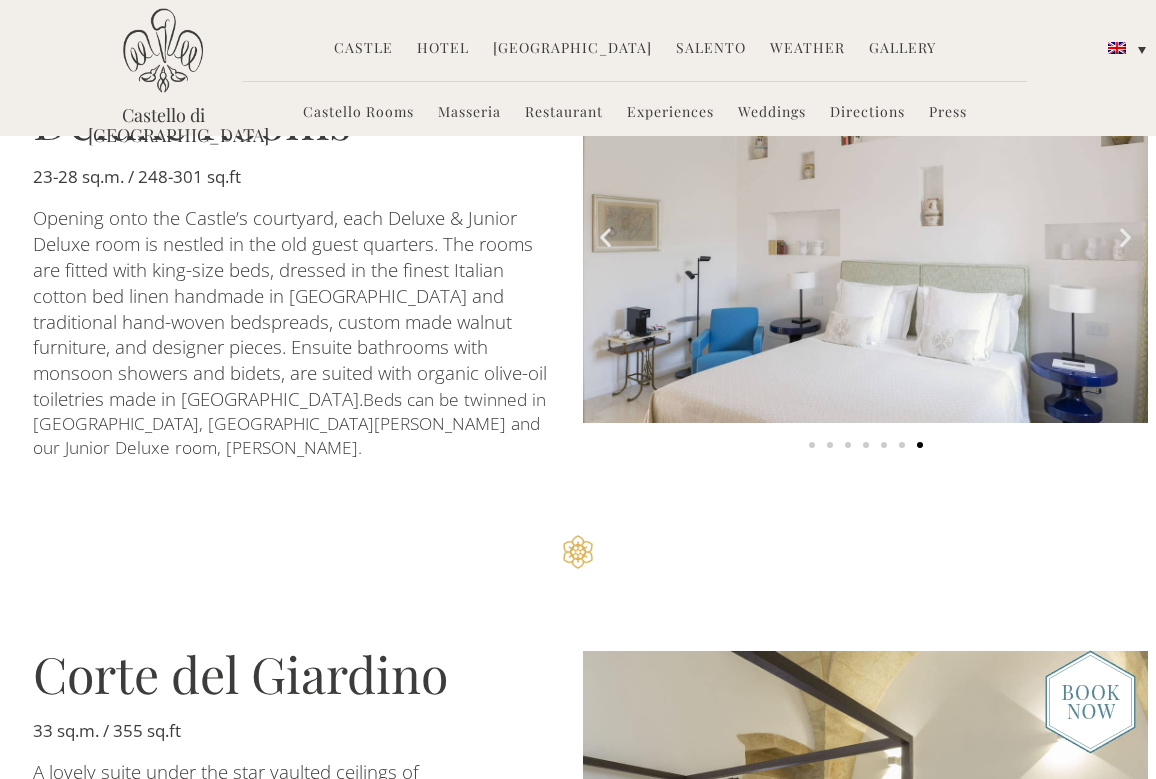 click at bounding box center [1125, 237] 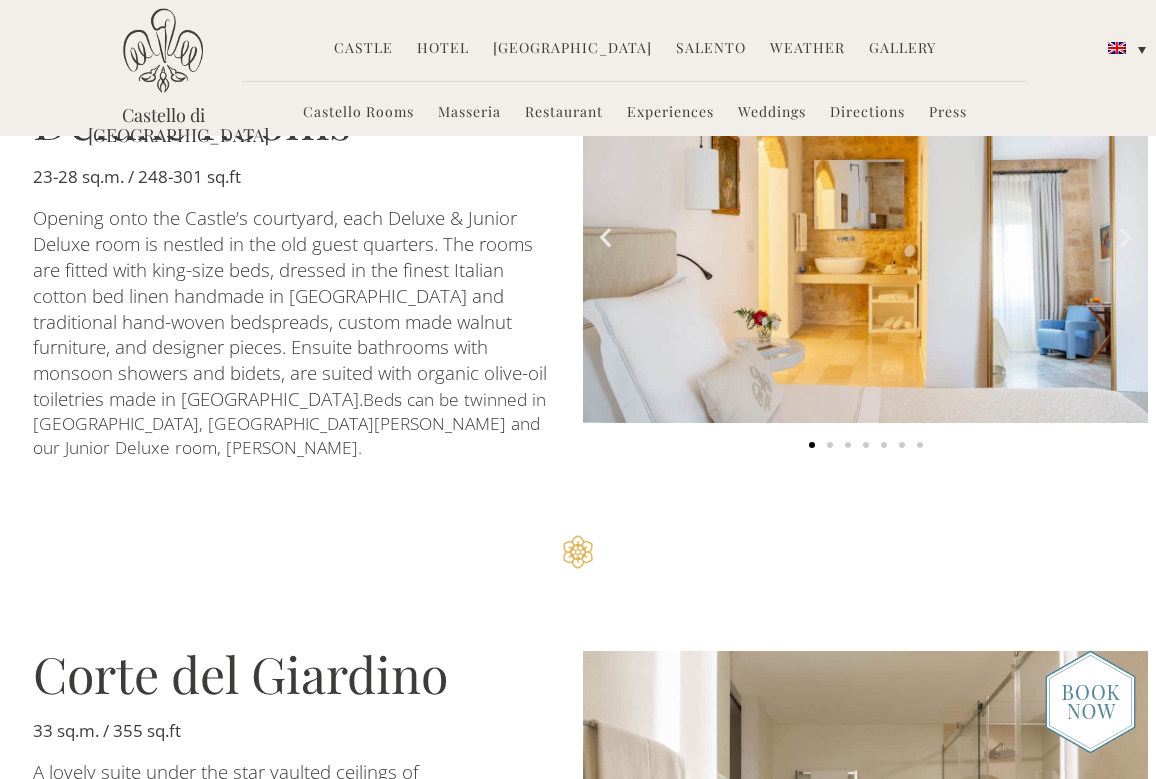 click at bounding box center [1125, 237] 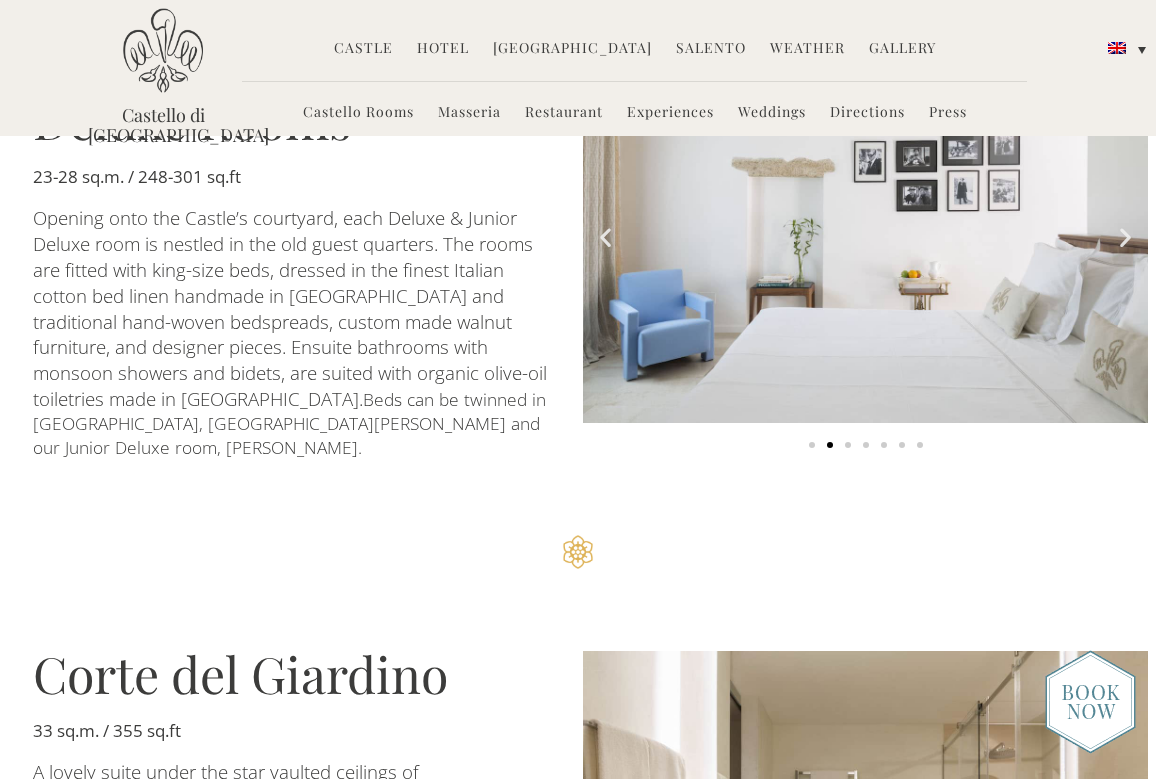 click at bounding box center [1125, 237] 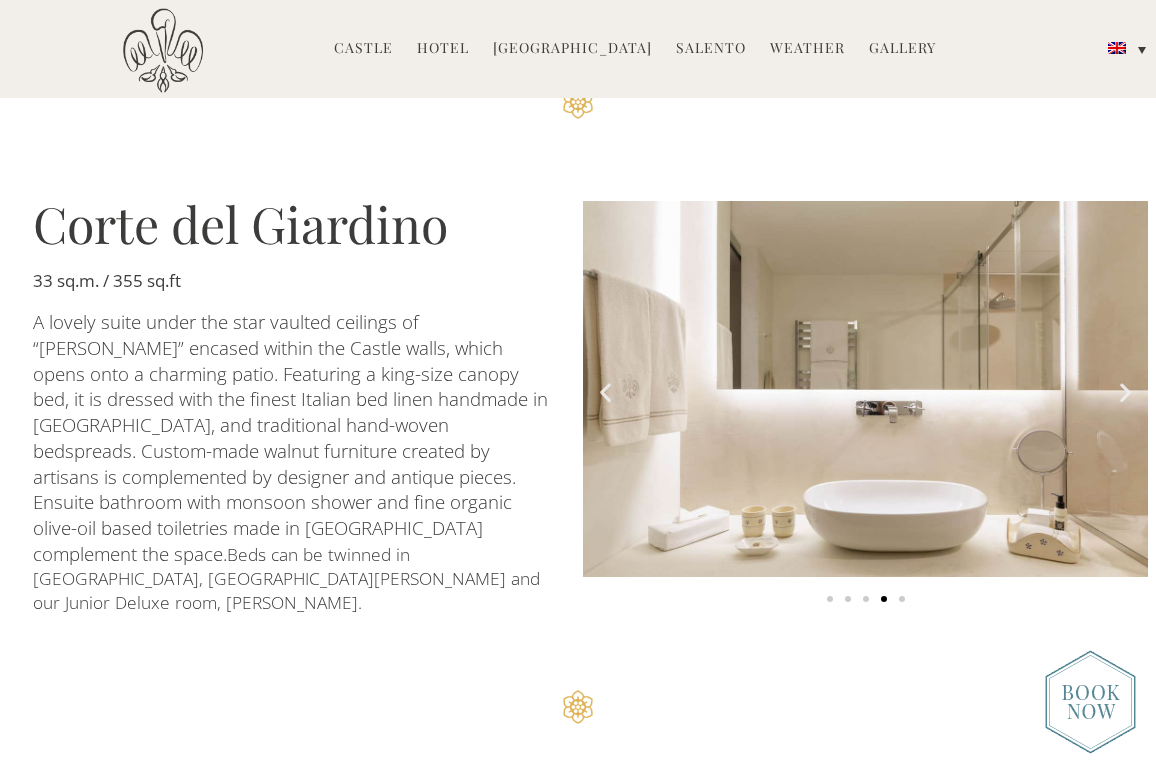 scroll, scrollTop: 1707, scrollLeft: 0, axis: vertical 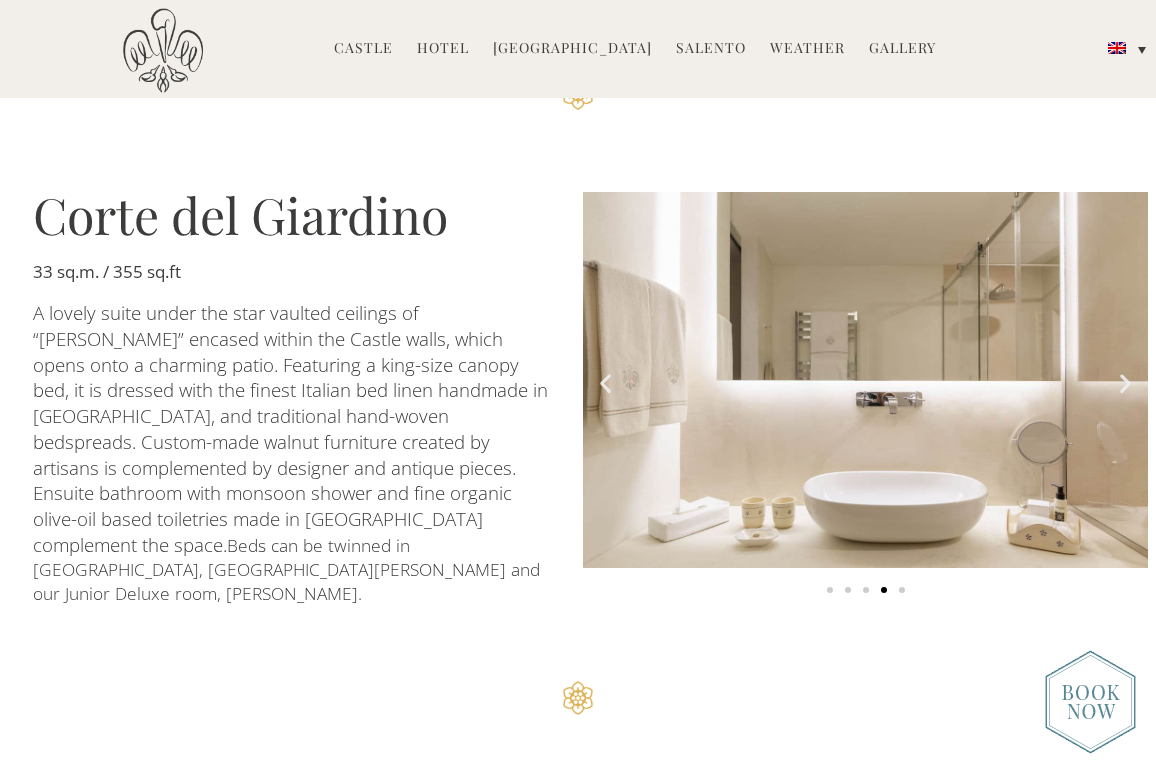 click at bounding box center (1125, 382) 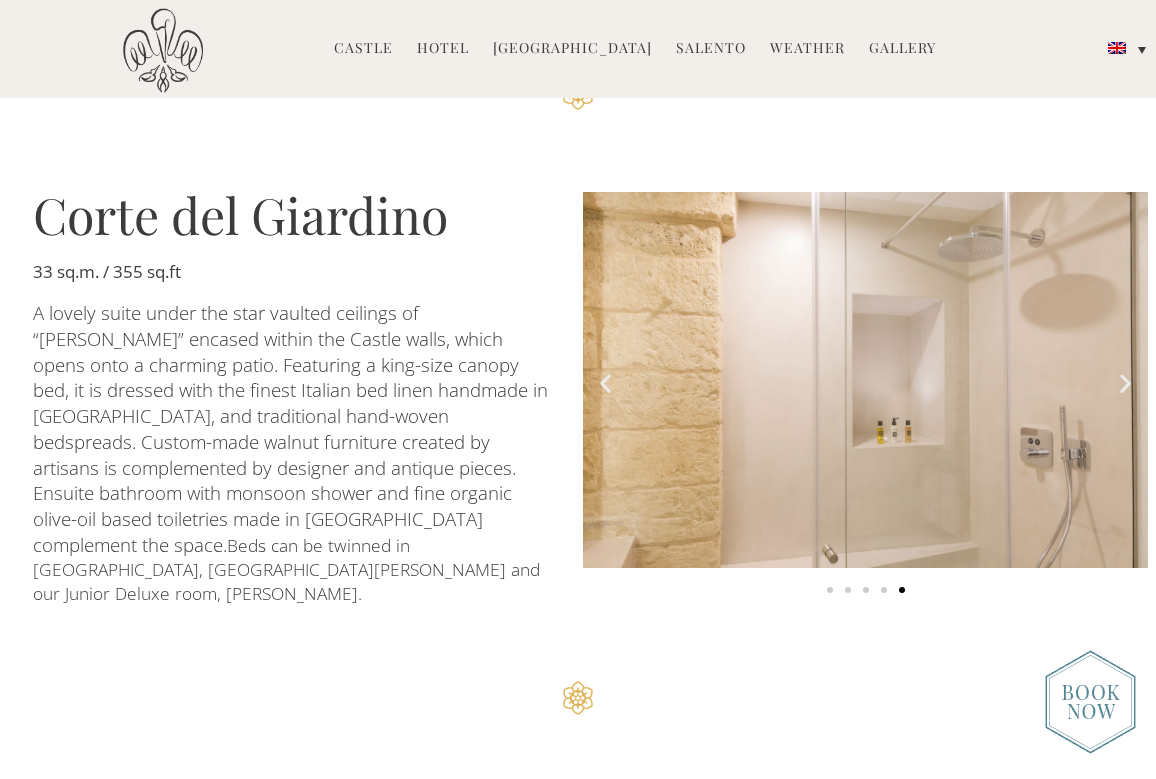 click at bounding box center (1125, 382) 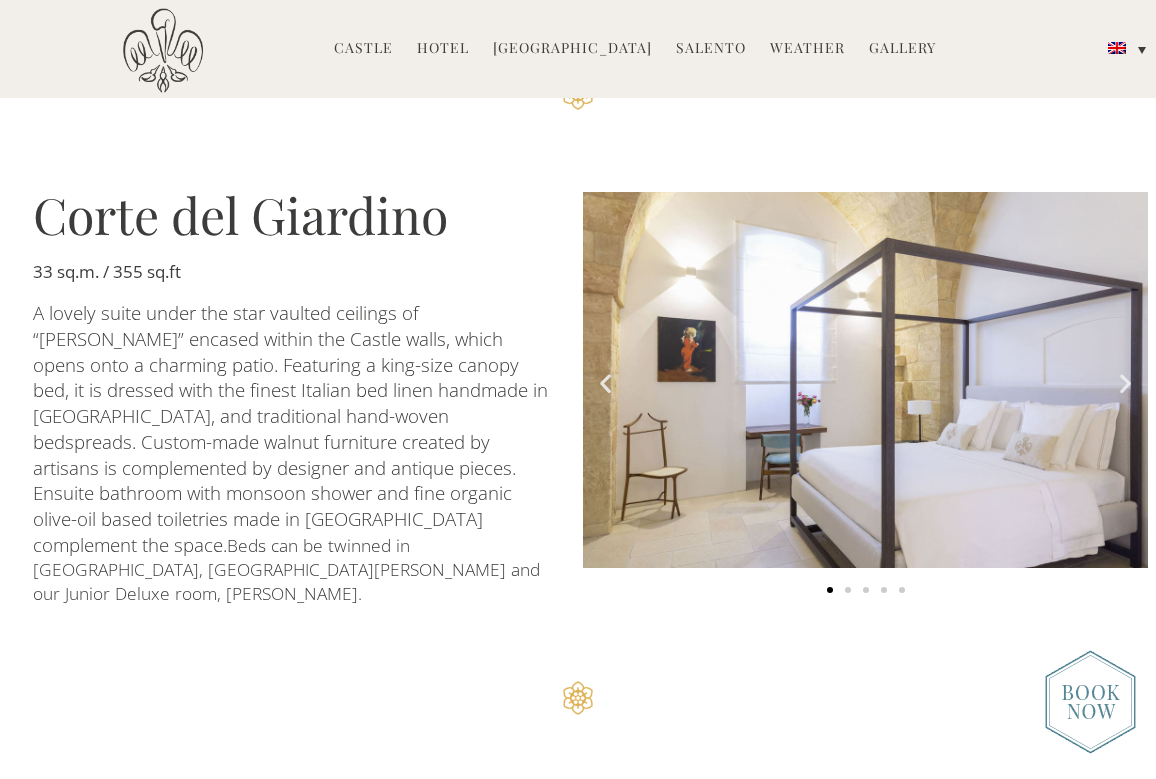 click at bounding box center [1125, 382] 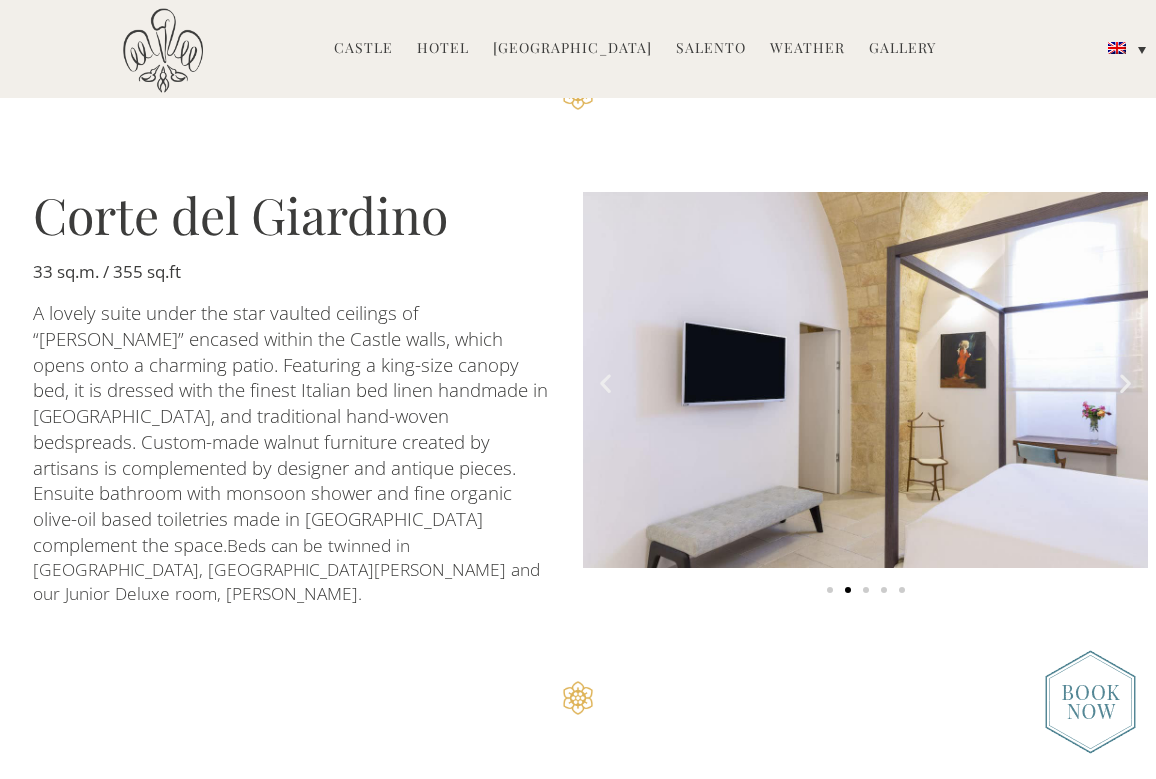 click at bounding box center [1125, 382] 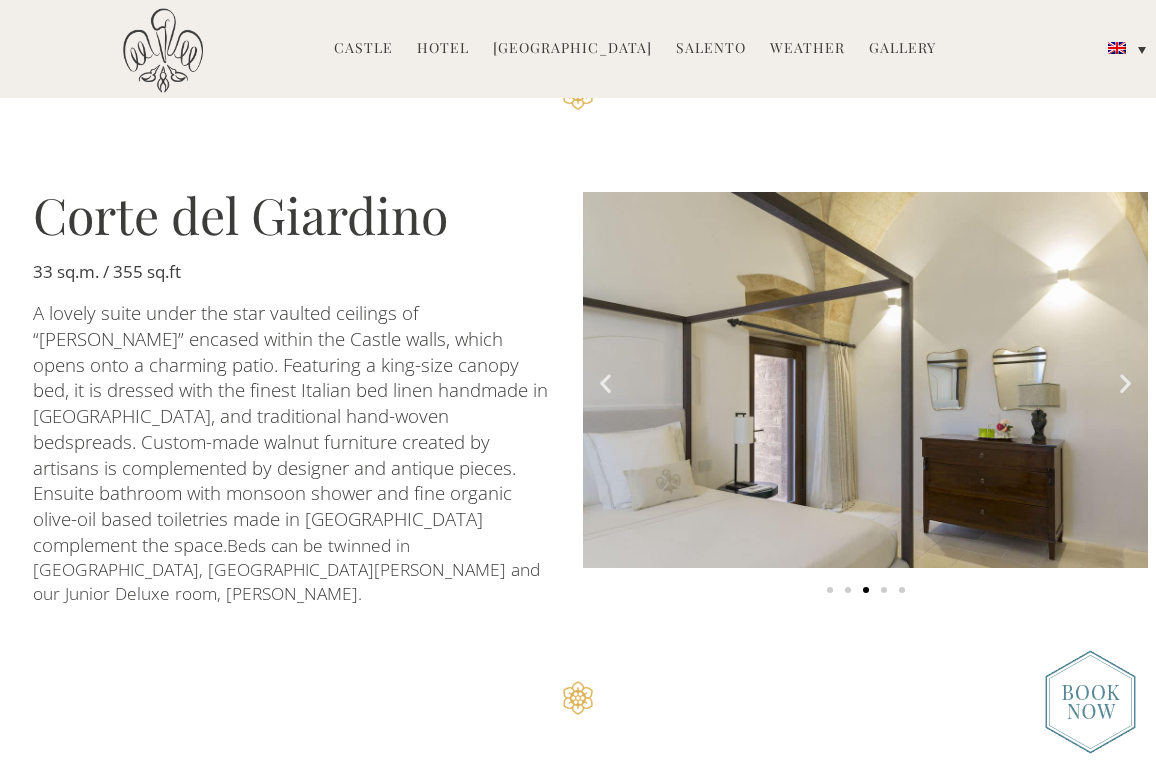 click at bounding box center [1125, 382] 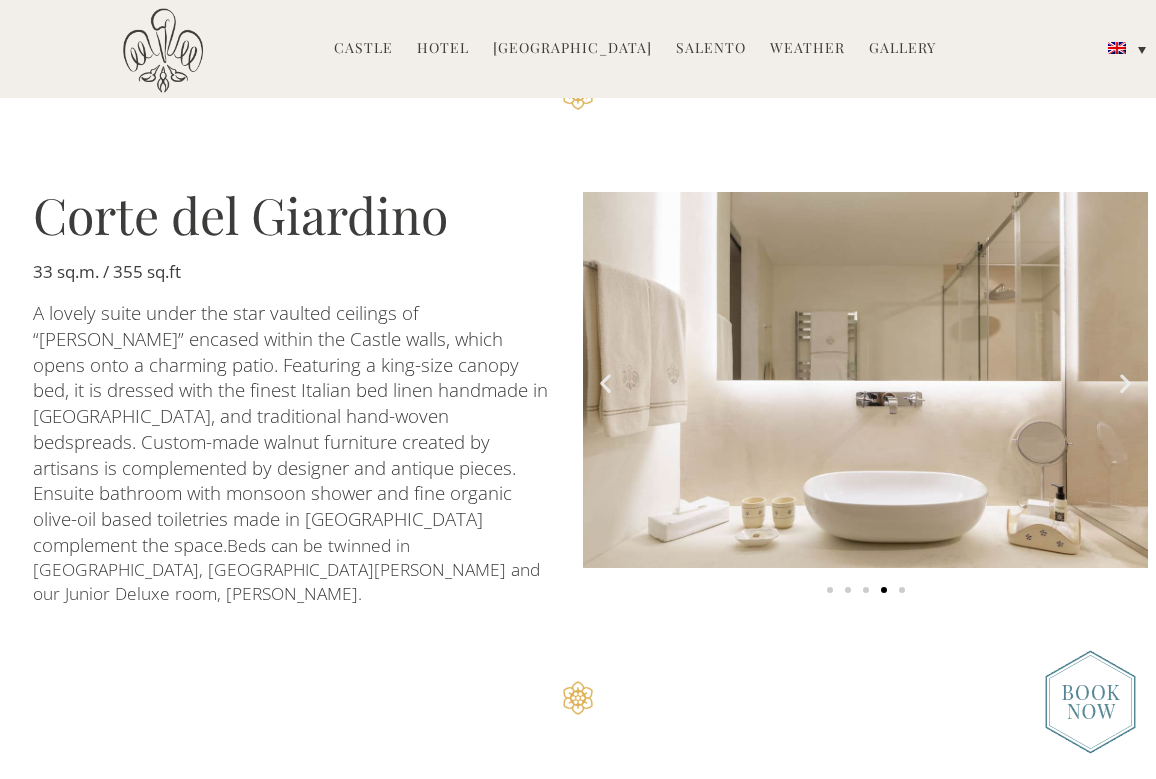 click at bounding box center (1125, 382) 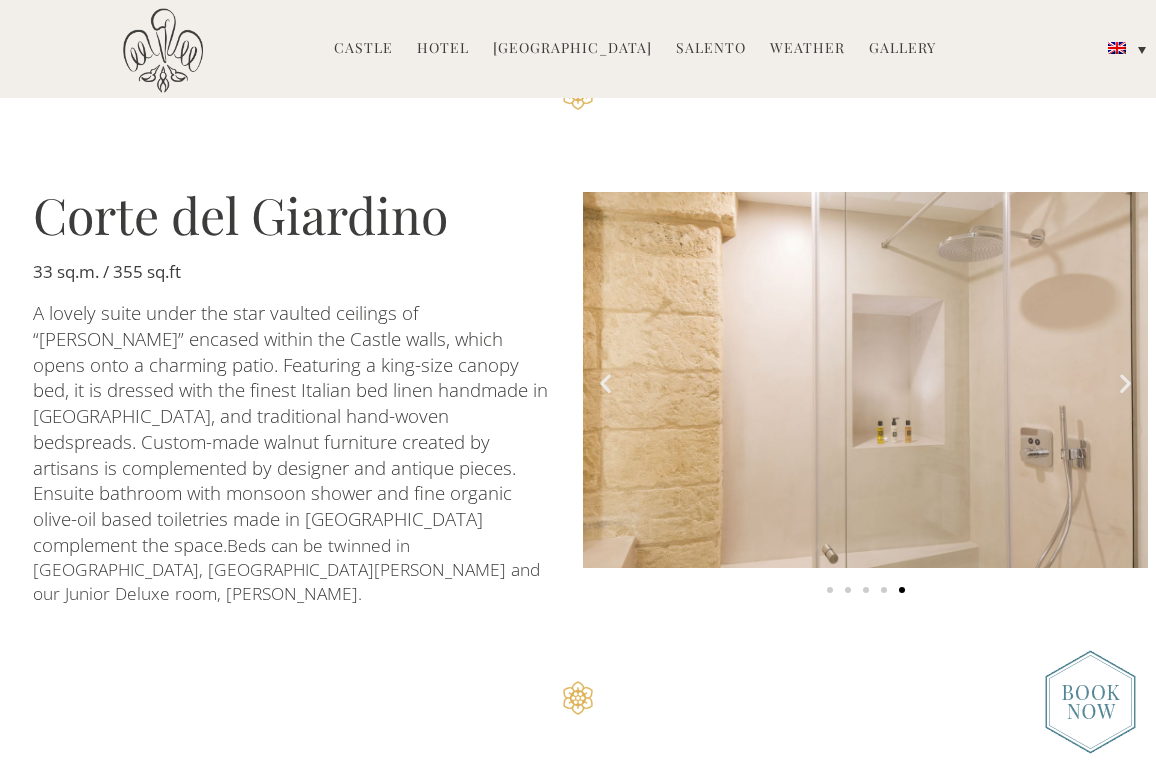 click at bounding box center (1125, 382) 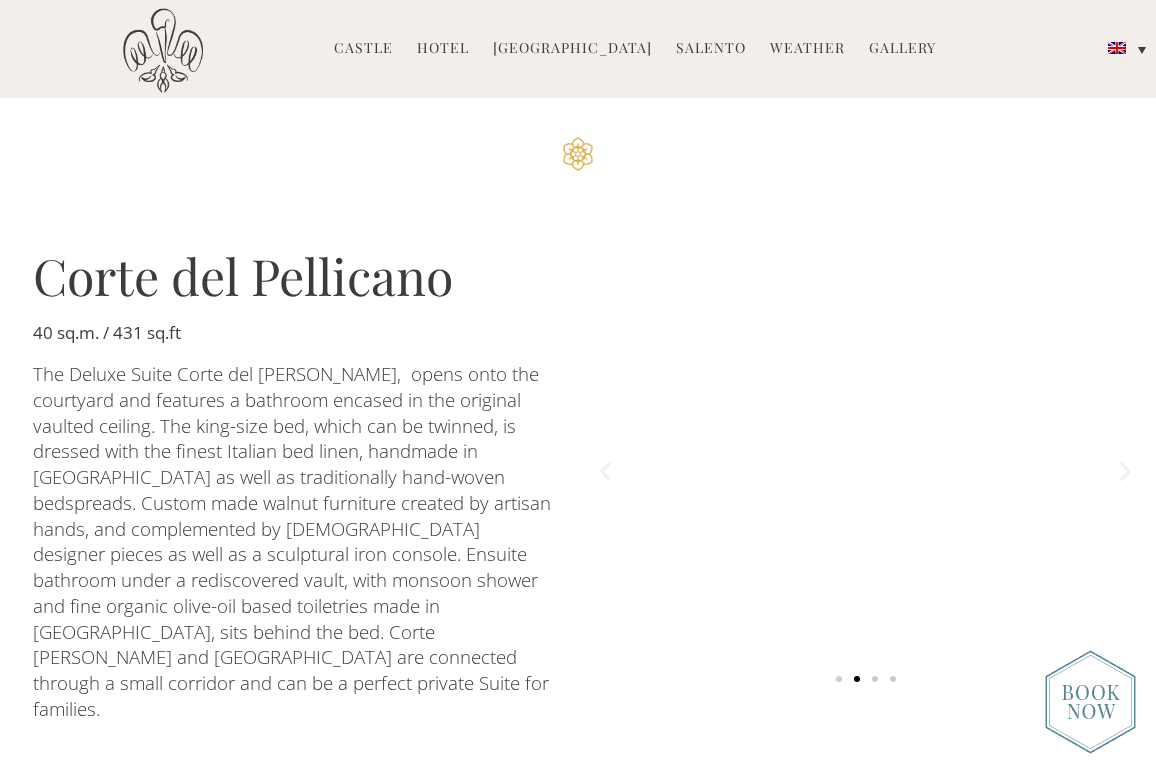 scroll, scrollTop: 2253, scrollLeft: 0, axis: vertical 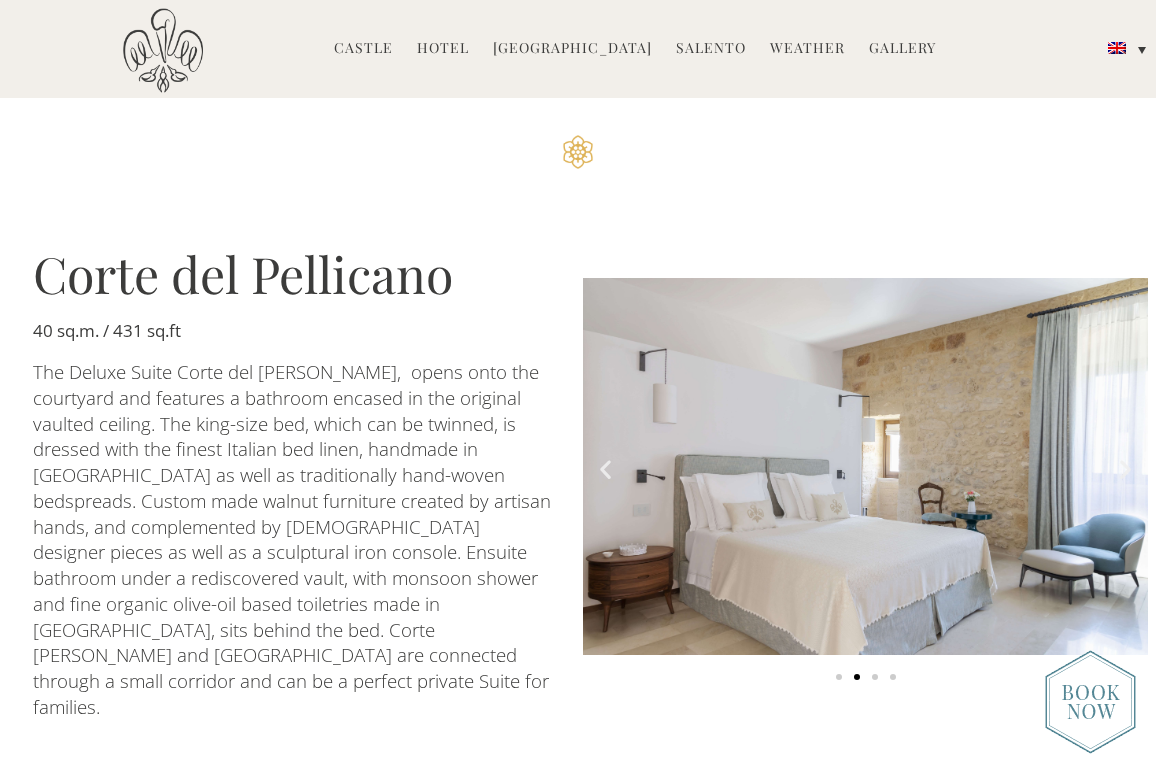 click at bounding box center [875, 677] 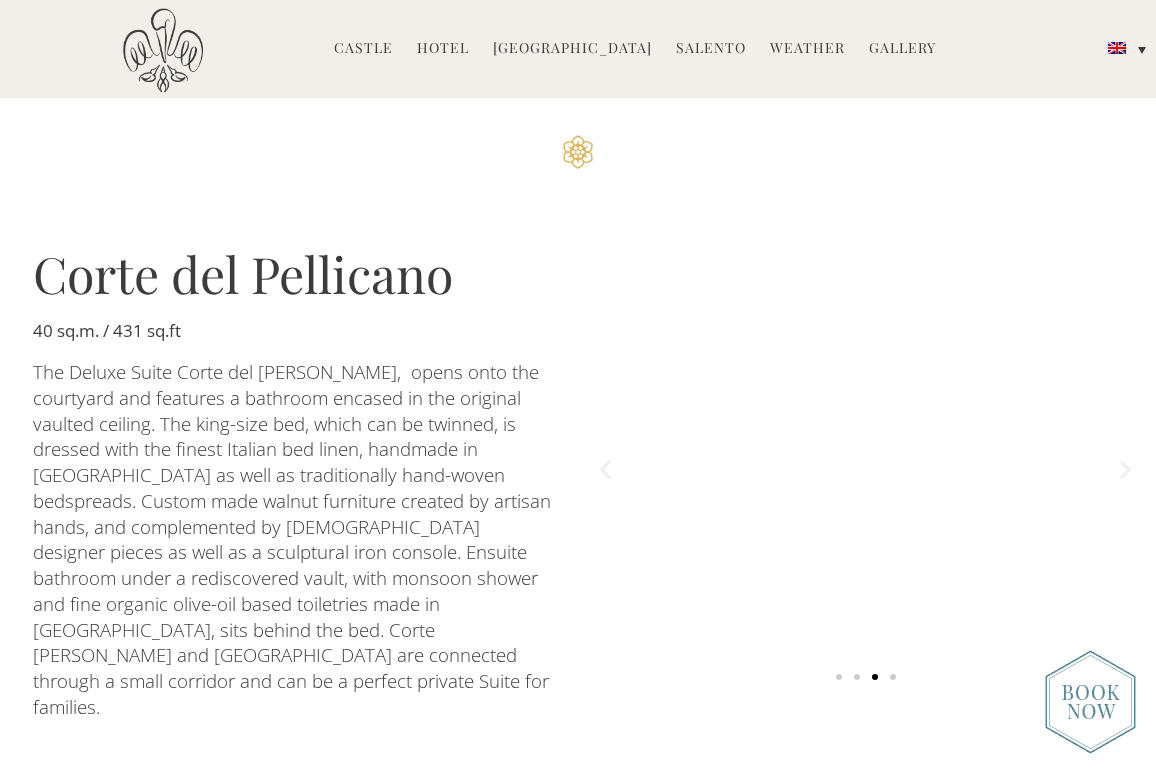 click at bounding box center (893, 677) 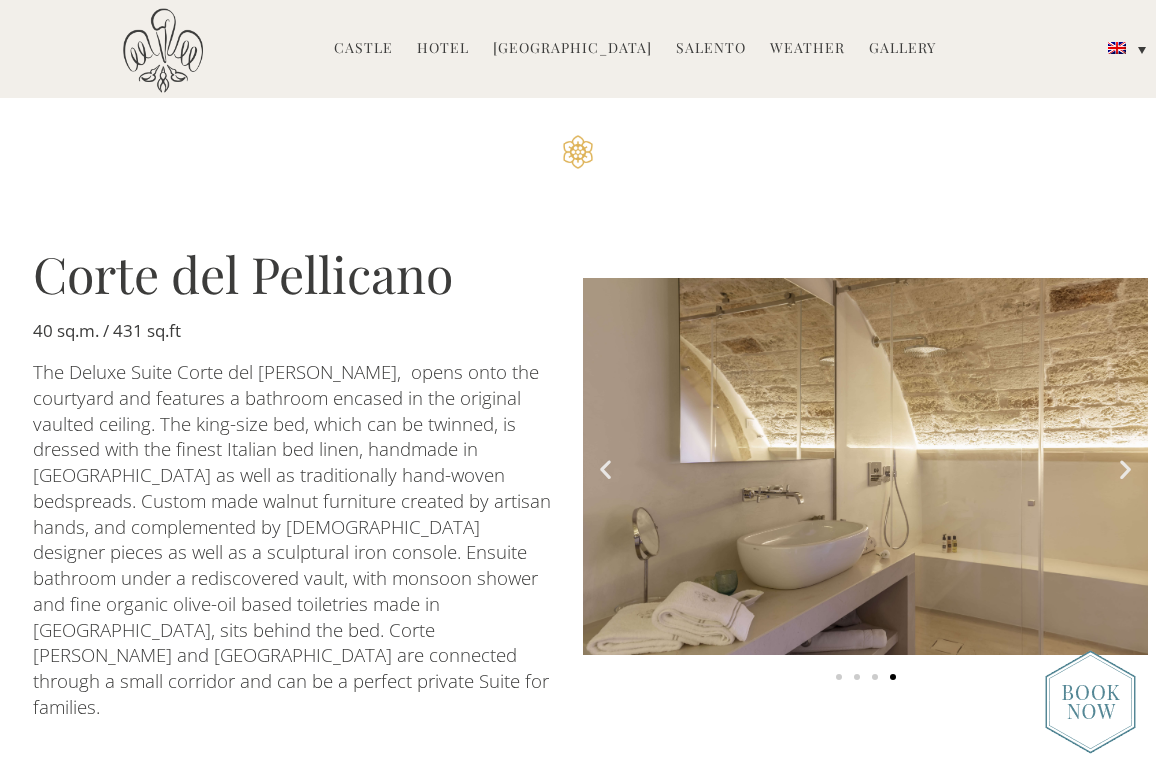 click at bounding box center [839, 677] 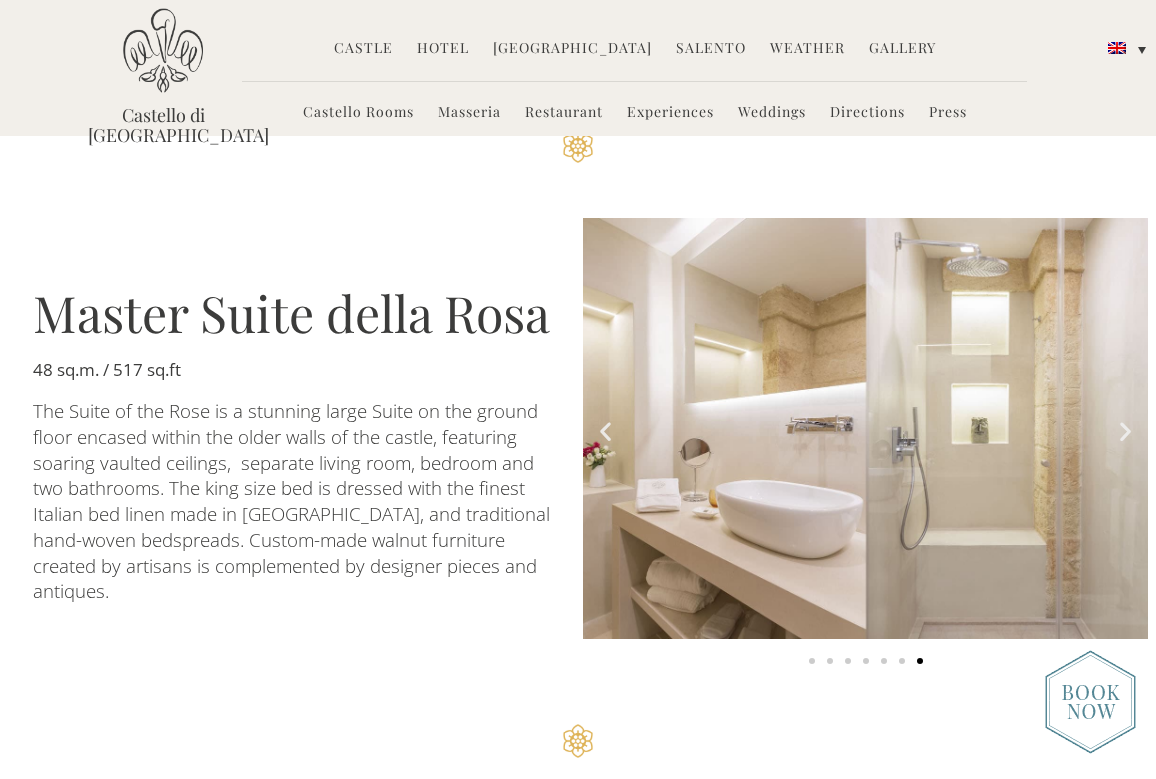 scroll, scrollTop: 2915, scrollLeft: 0, axis: vertical 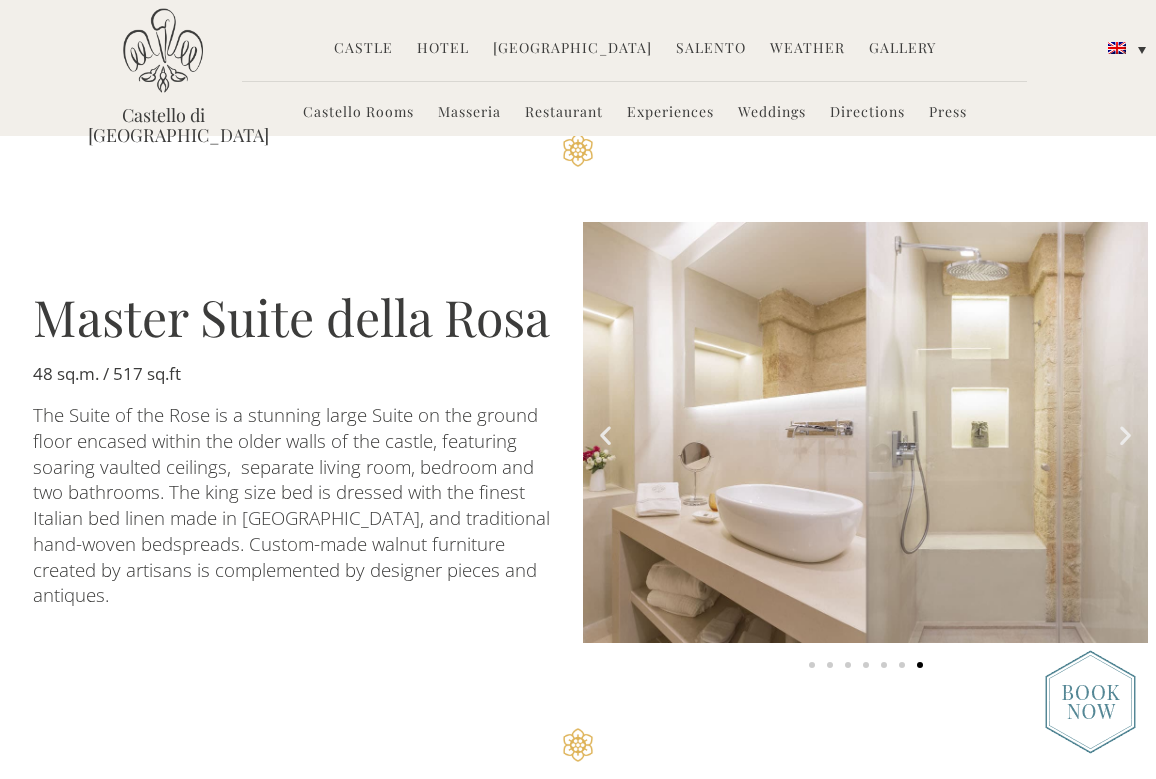 click at bounding box center [812, 665] 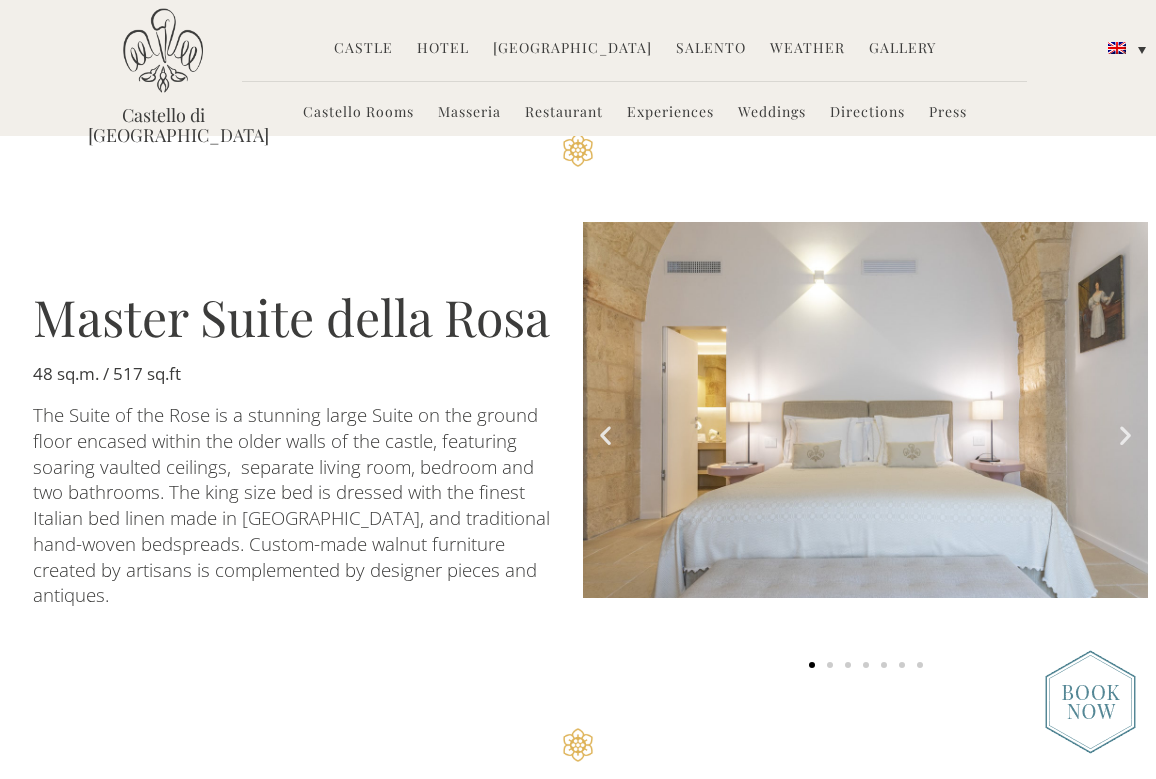 click at bounding box center (830, 665) 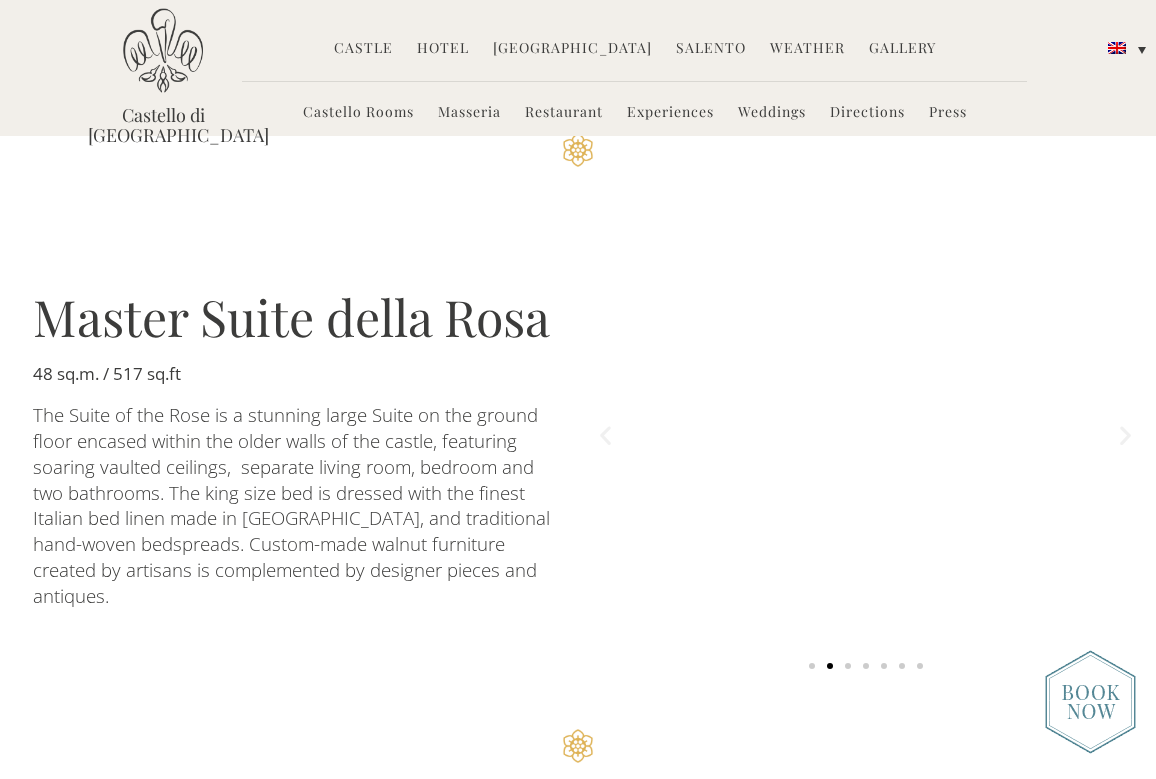 click at bounding box center [848, 666] 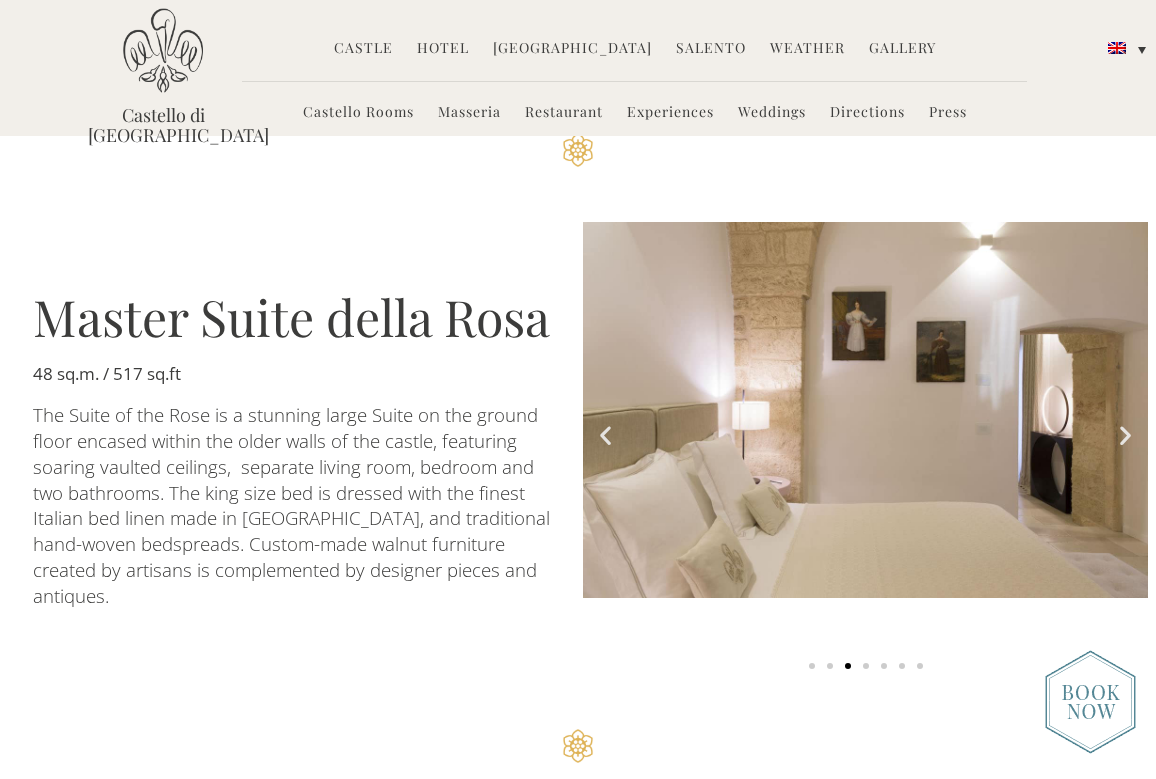 click at bounding box center [865, 664] 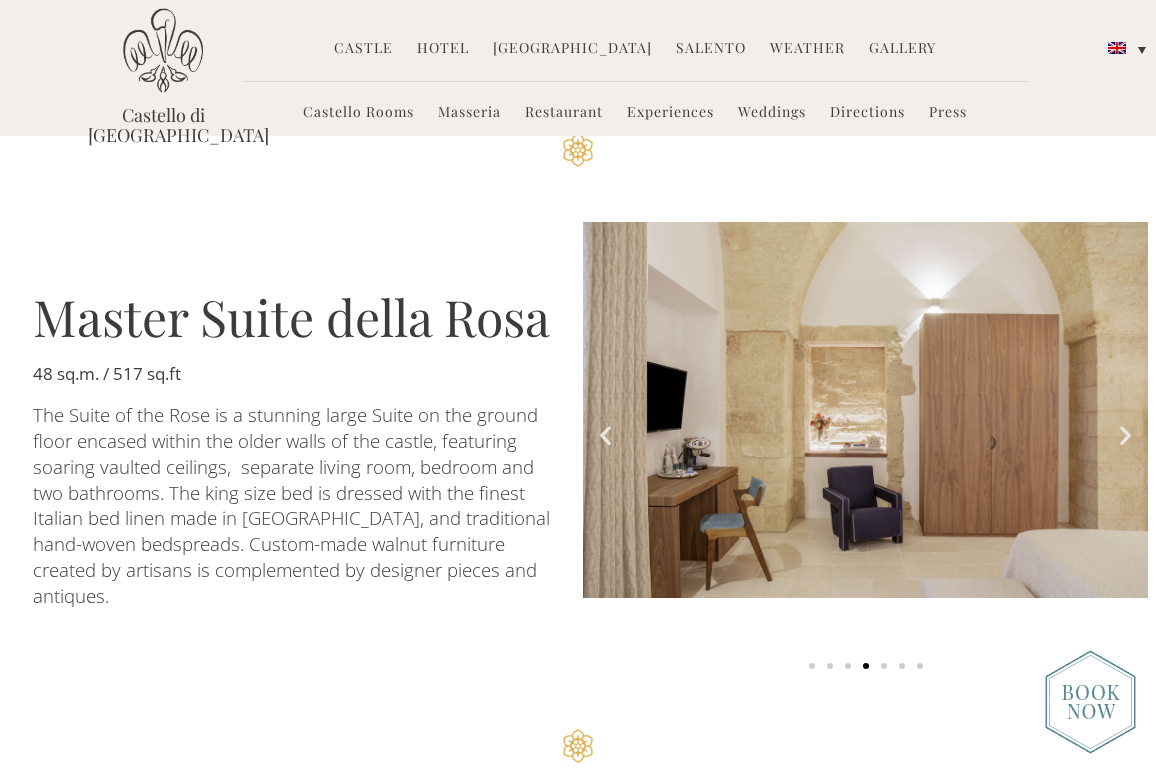 click at bounding box center (884, 666) 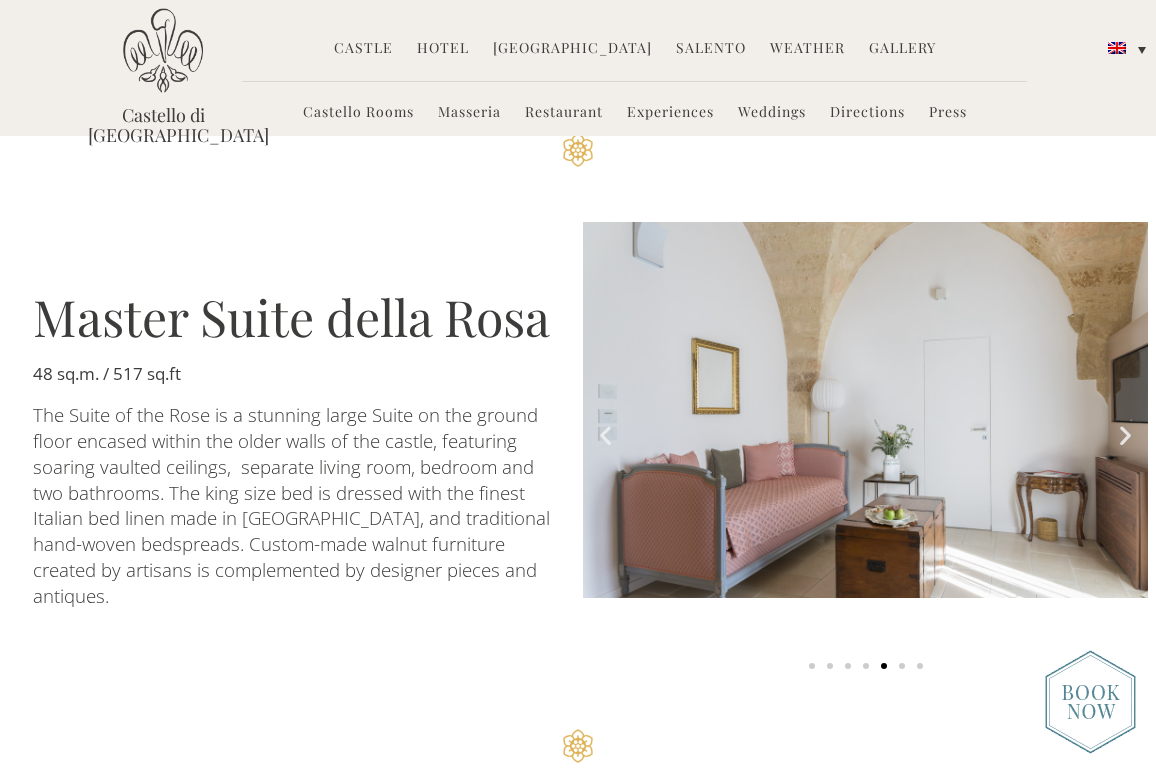 click at bounding box center [902, 666] 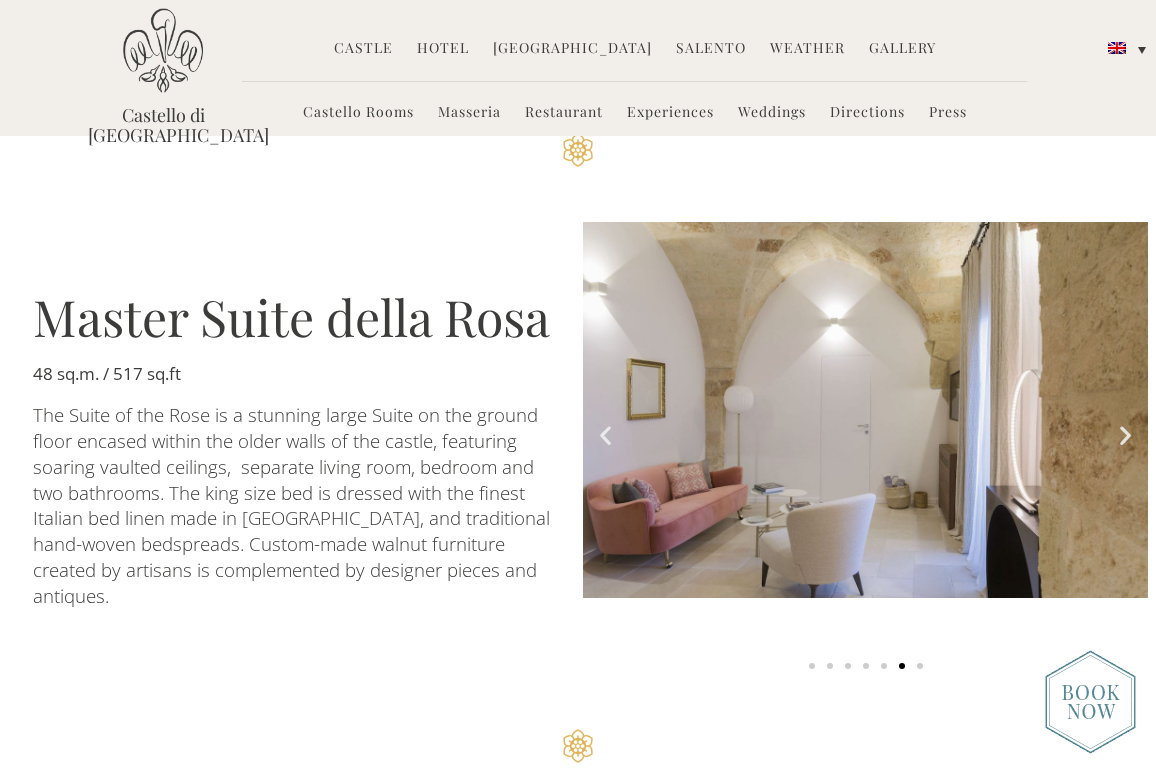 click at bounding box center (920, 666) 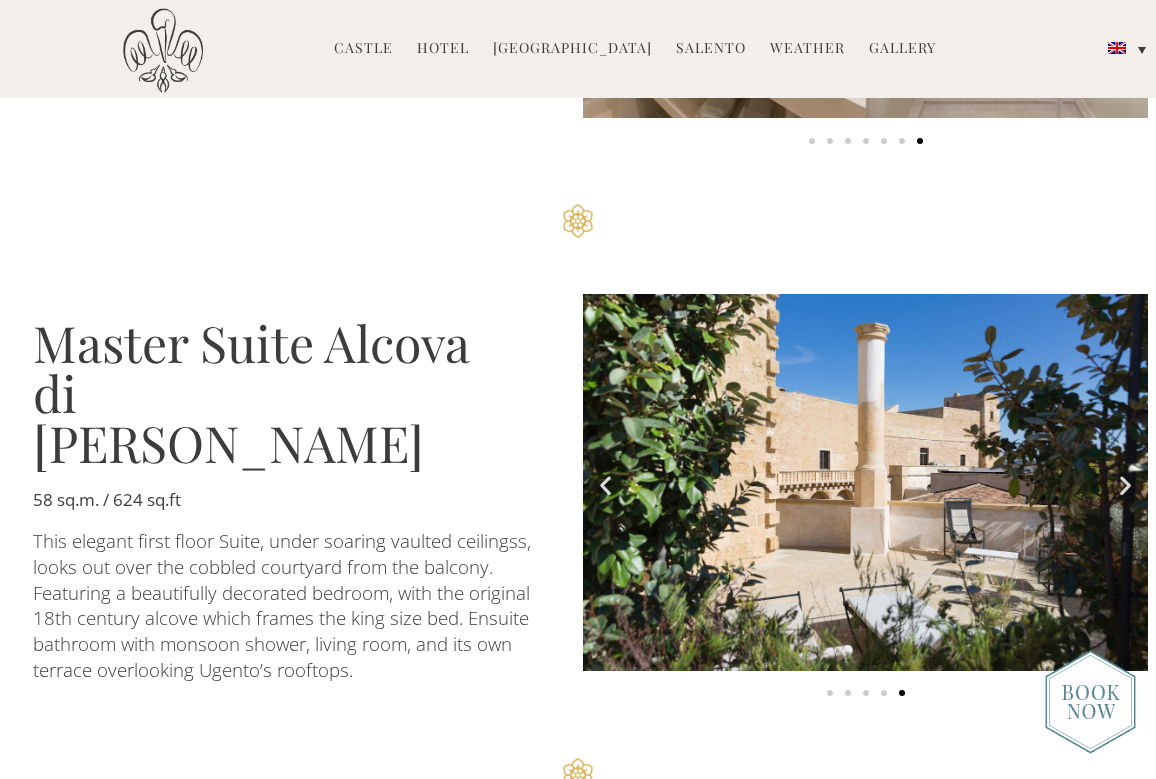 scroll, scrollTop: 3444, scrollLeft: 0, axis: vertical 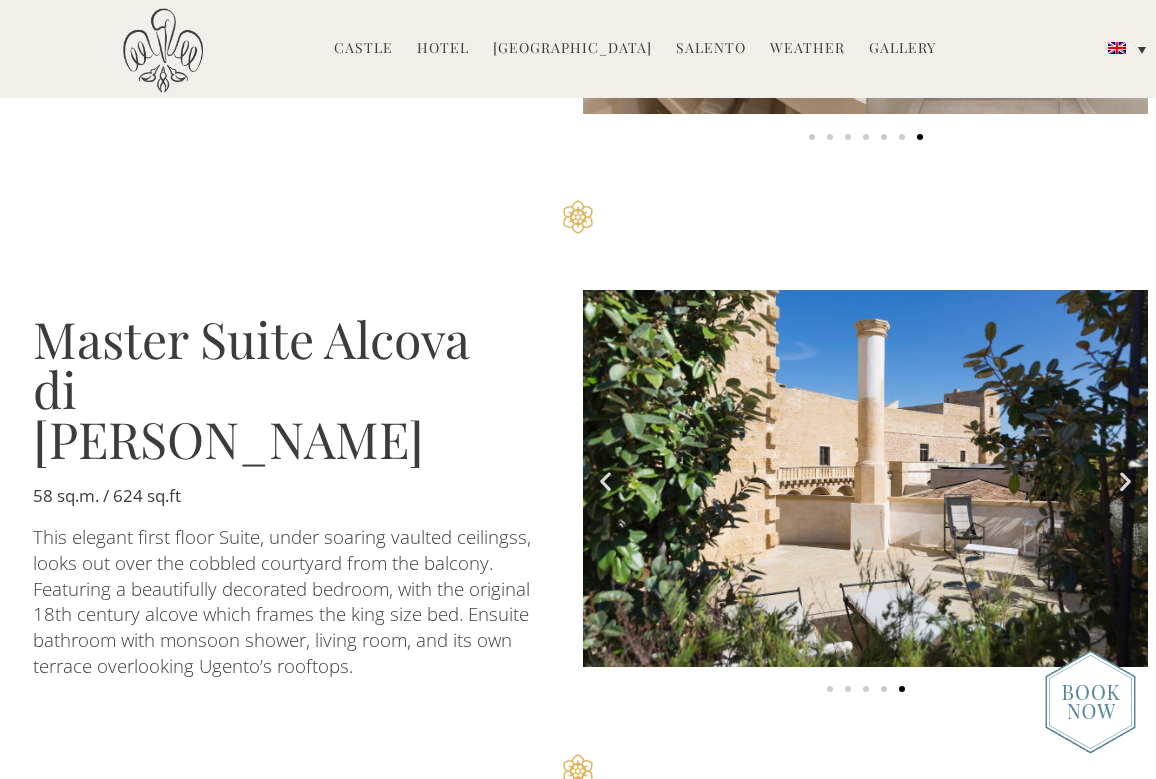 click at bounding box center [884, 689] 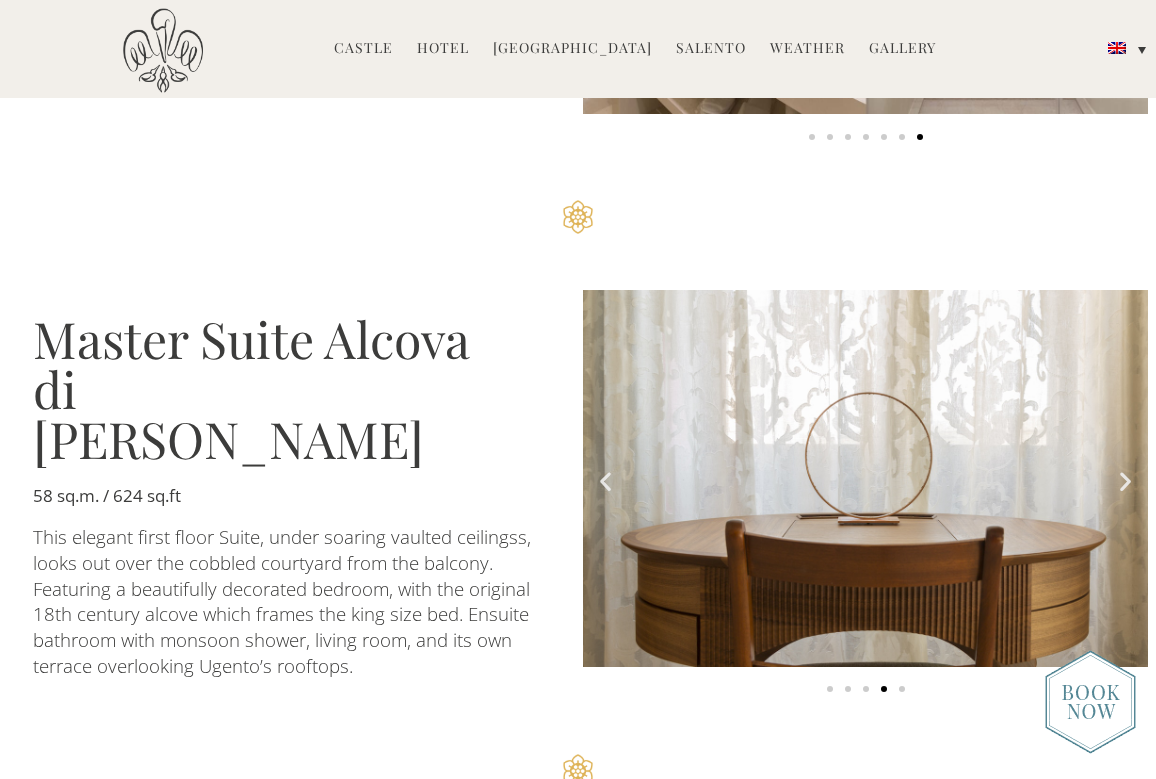 click at bounding box center (866, 689) 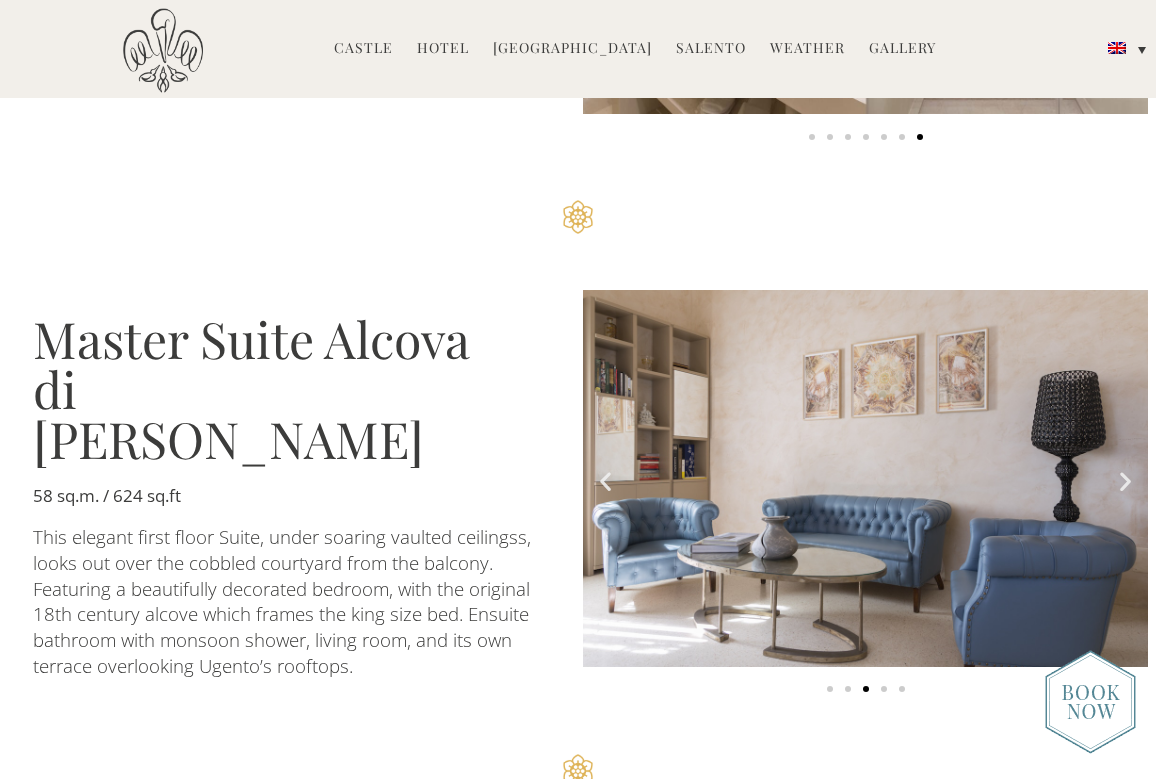 click at bounding box center (848, 689) 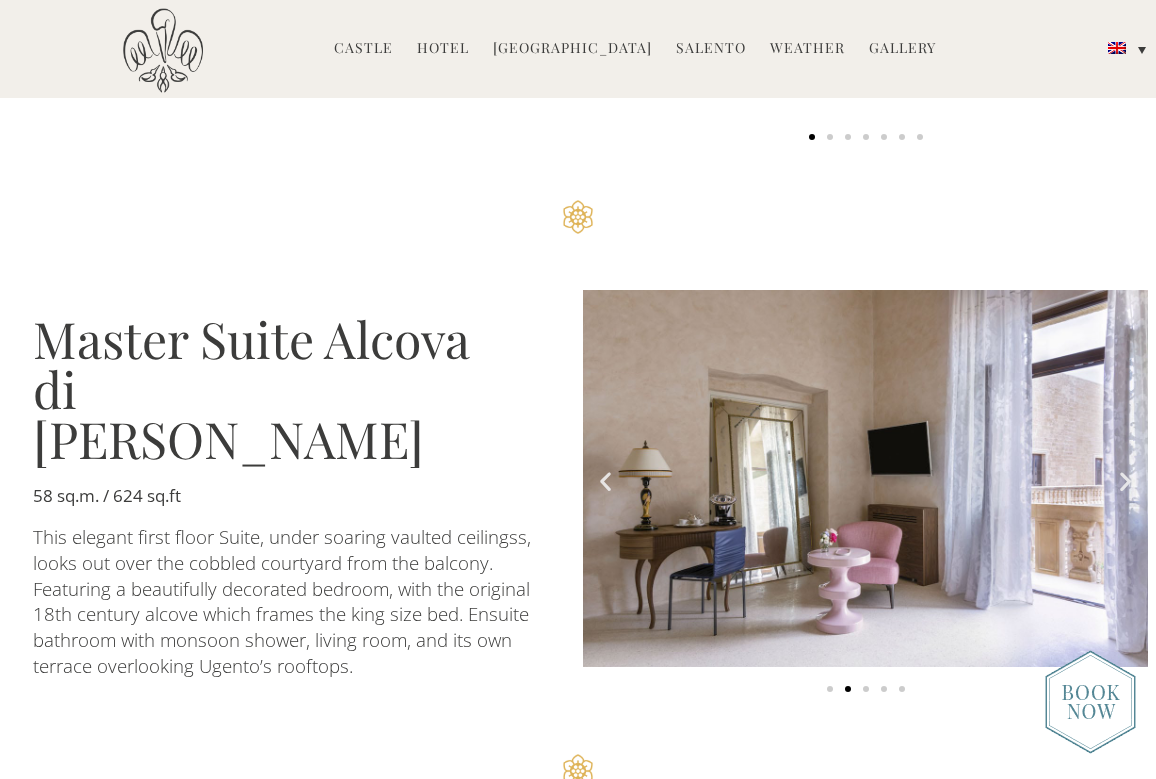 click at bounding box center (830, 689) 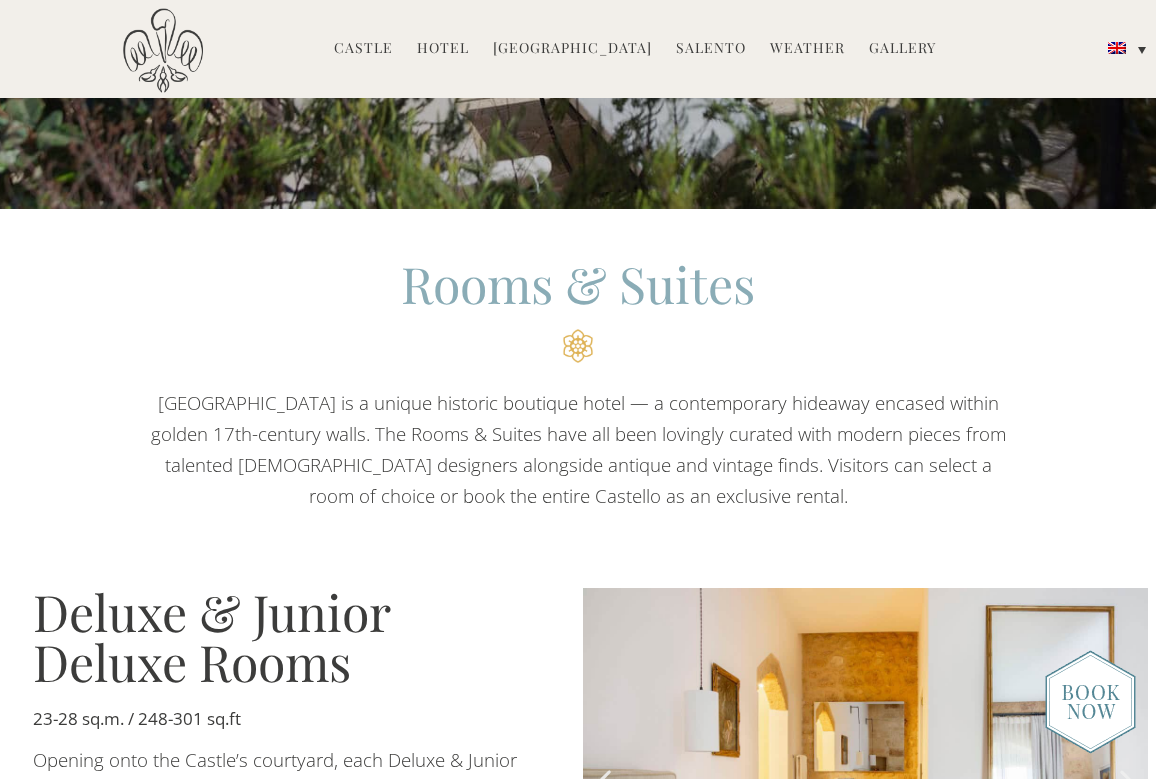 scroll, scrollTop: 765, scrollLeft: 0, axis: vertical 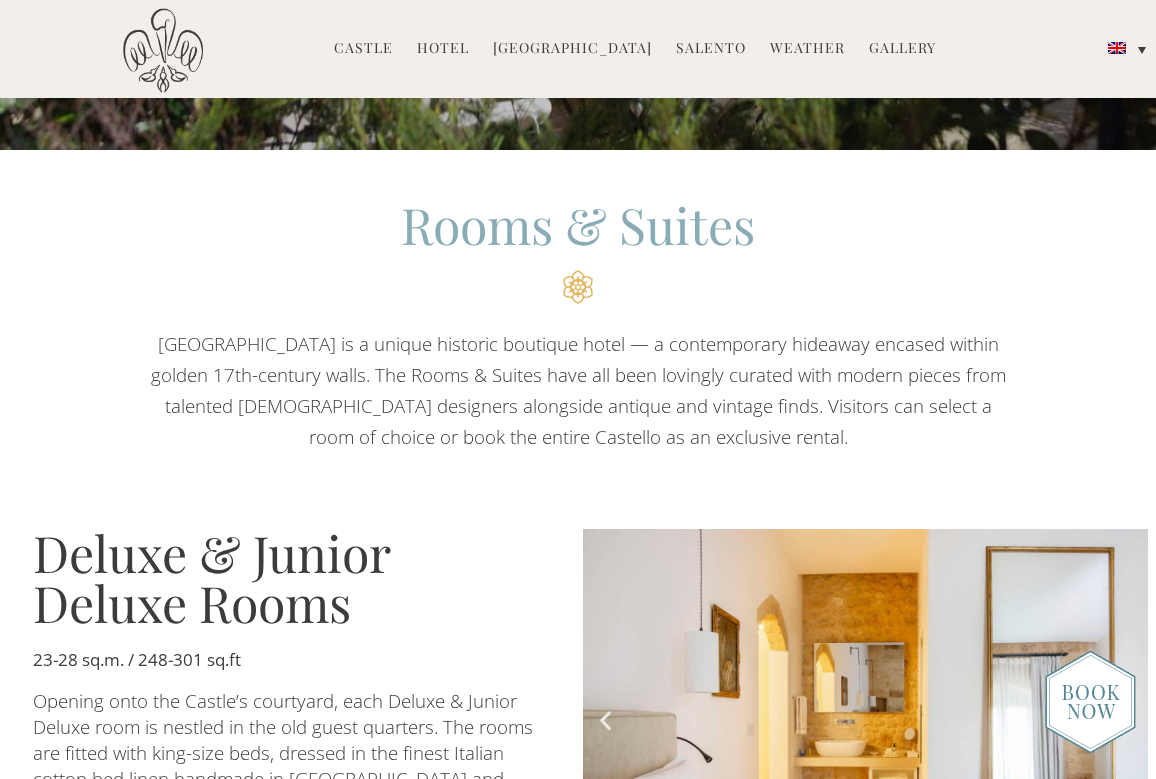 click at bounding box center (1090, 702) 